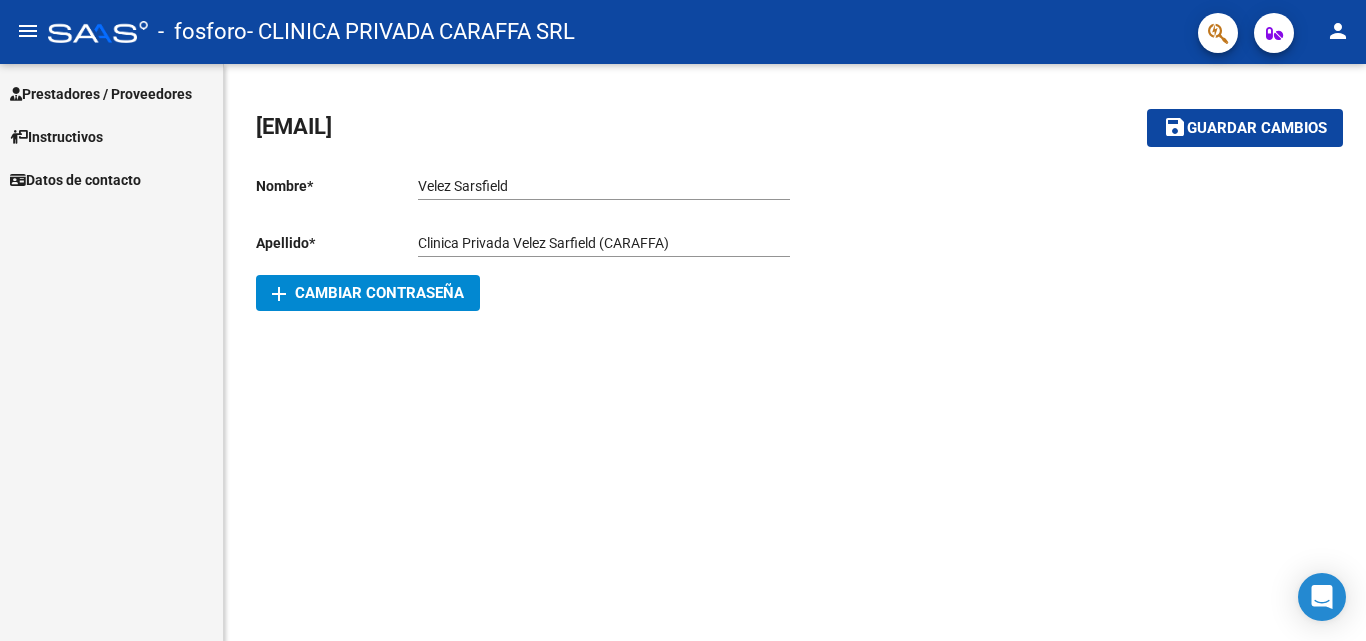 scroll, scrollTop: 0, scrollLeft: 0, axis: both 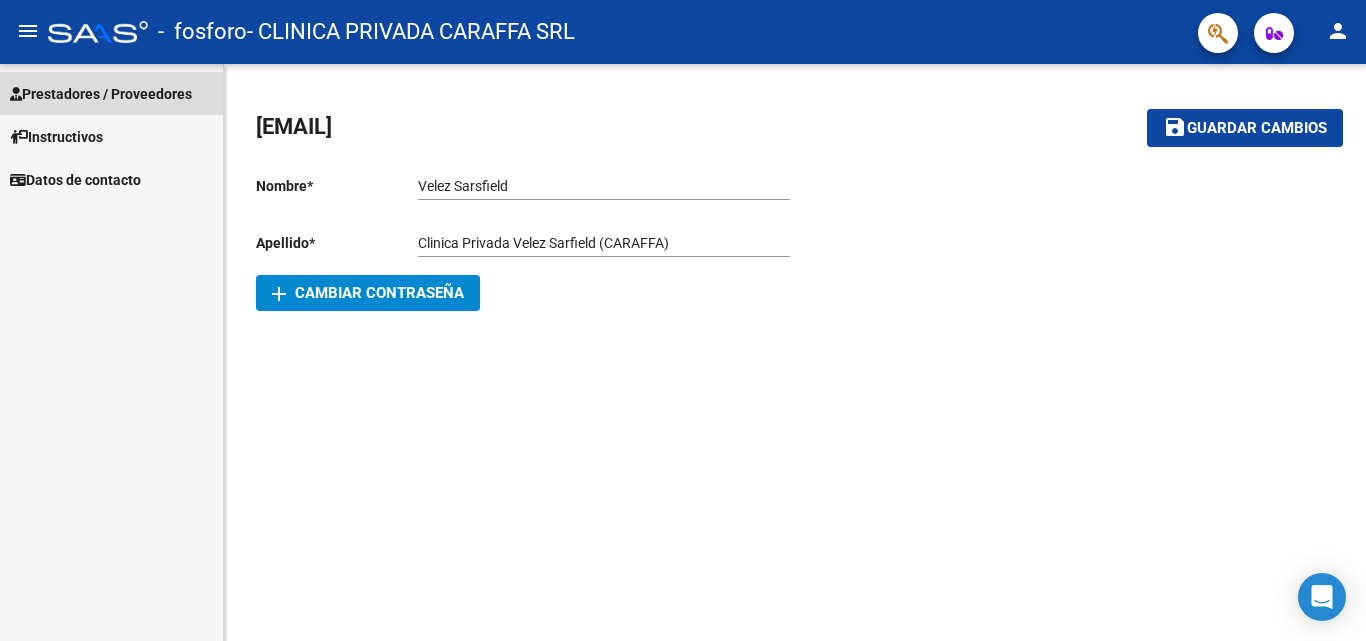click on "Prestadores / Proveedores" at bounding box center [101, 94] 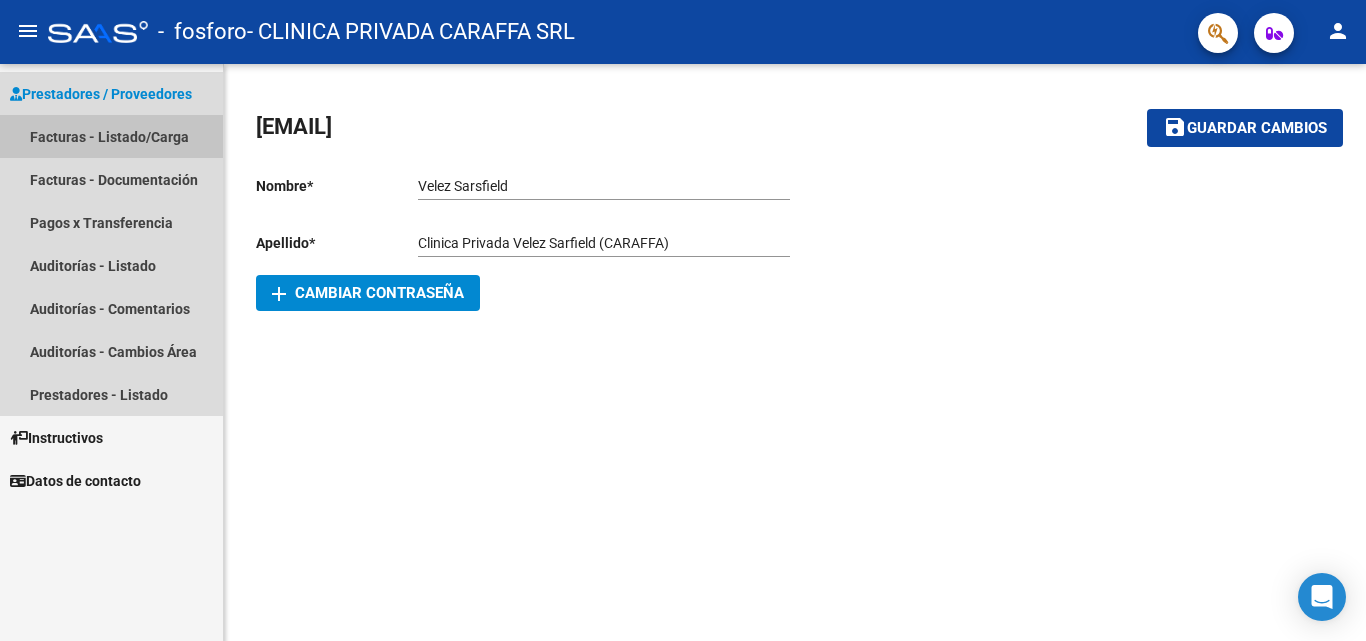 click on "Facturas - Listado/Carga" at bounding box center [111, 136] 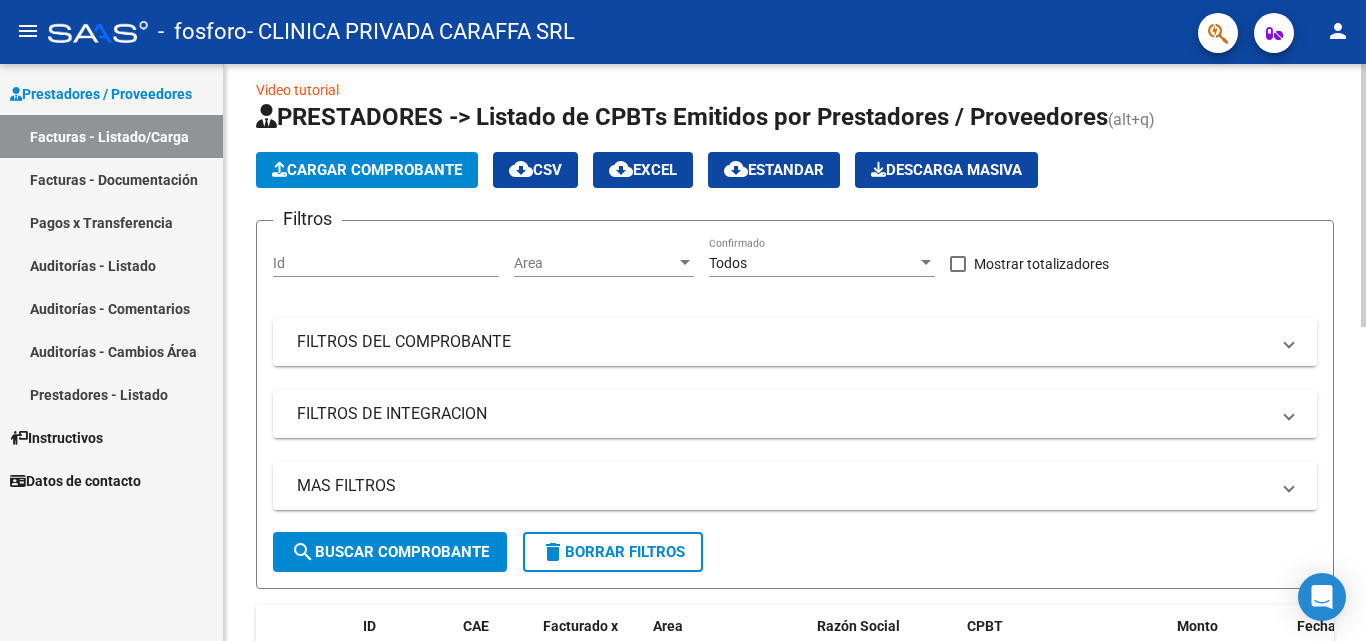 scroll, scrollTop: 0, scrollLeft: 0, axis: both 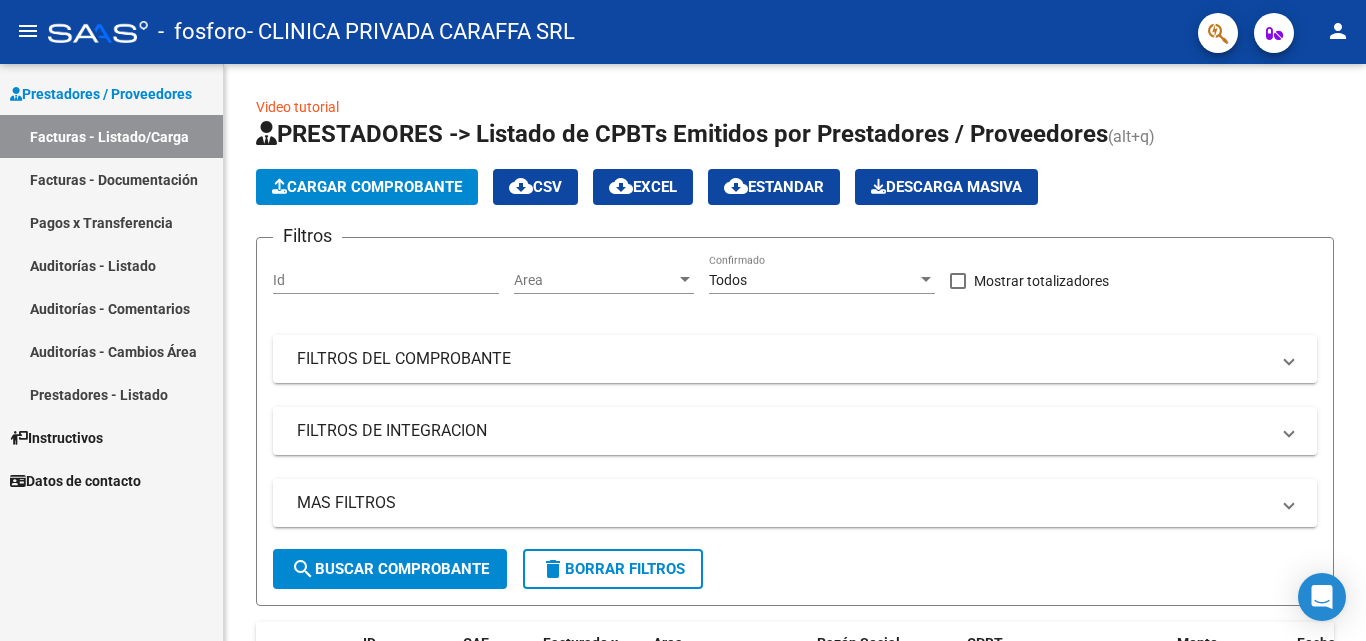 click on "Facturas - Listado/Carga" at bounding box center (111, 136) 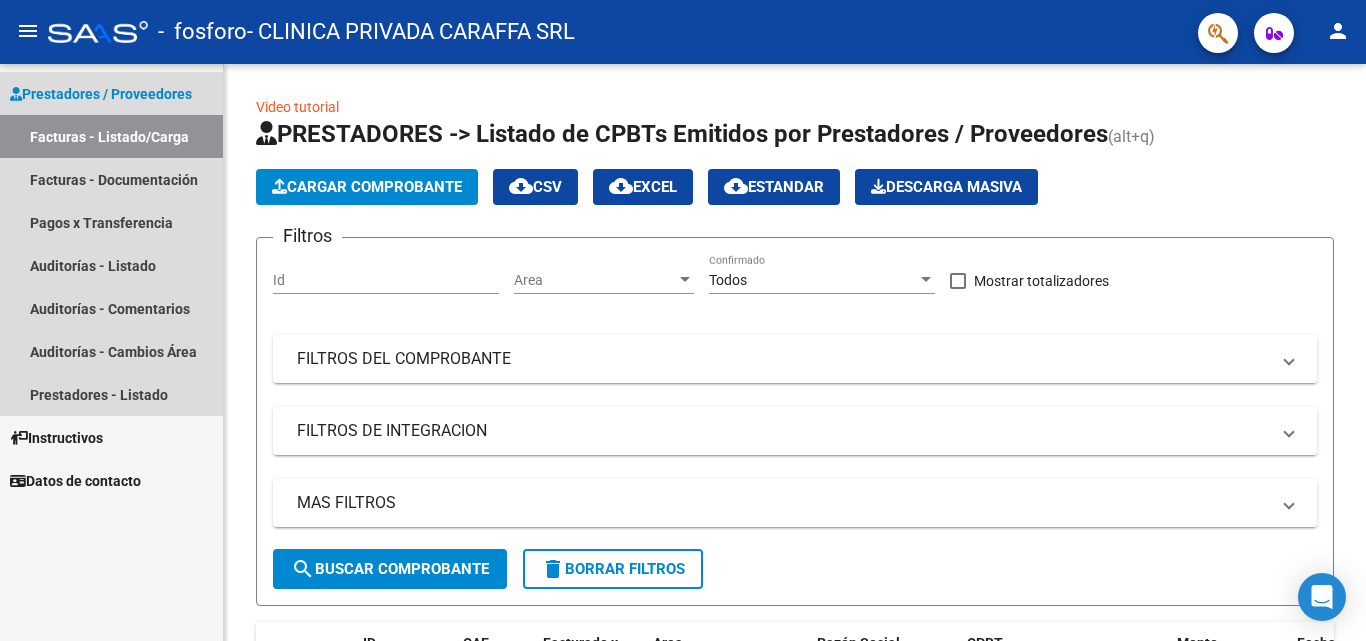 click on "Facturas - Listado/Carga" at bounding box center (111, 136) 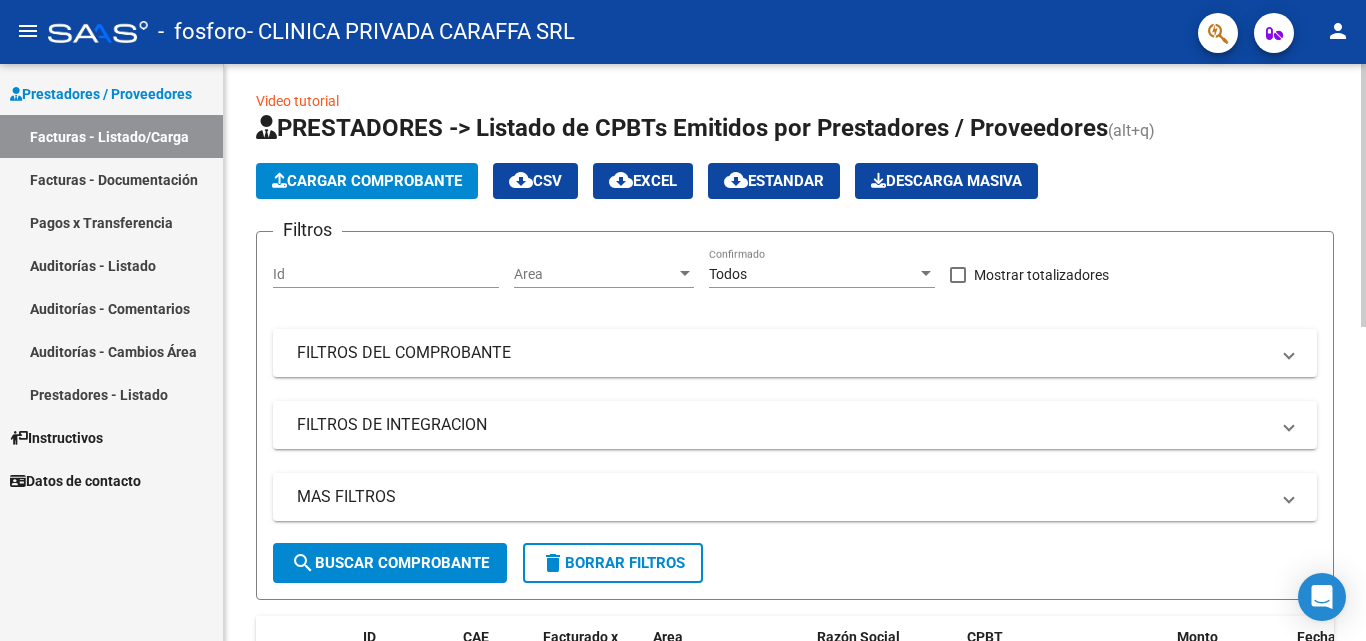 scroll, scrollTop: 0, scrollLeft: 0, axis: both 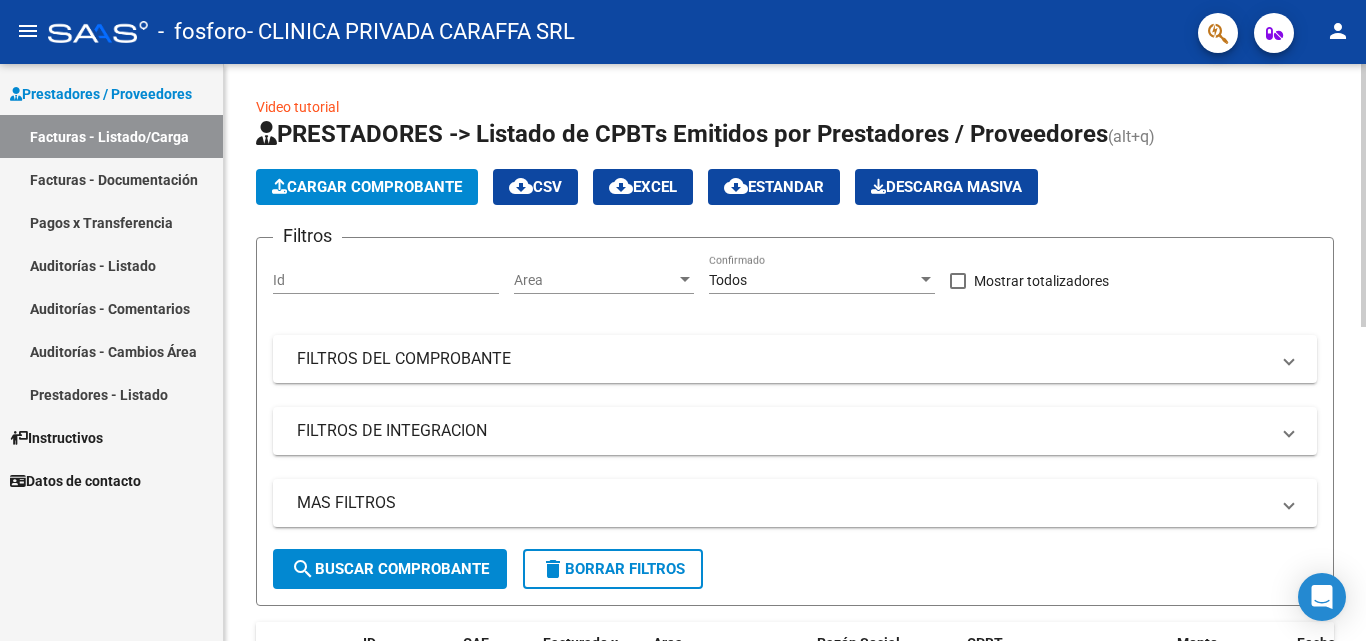 click on "Area Area" 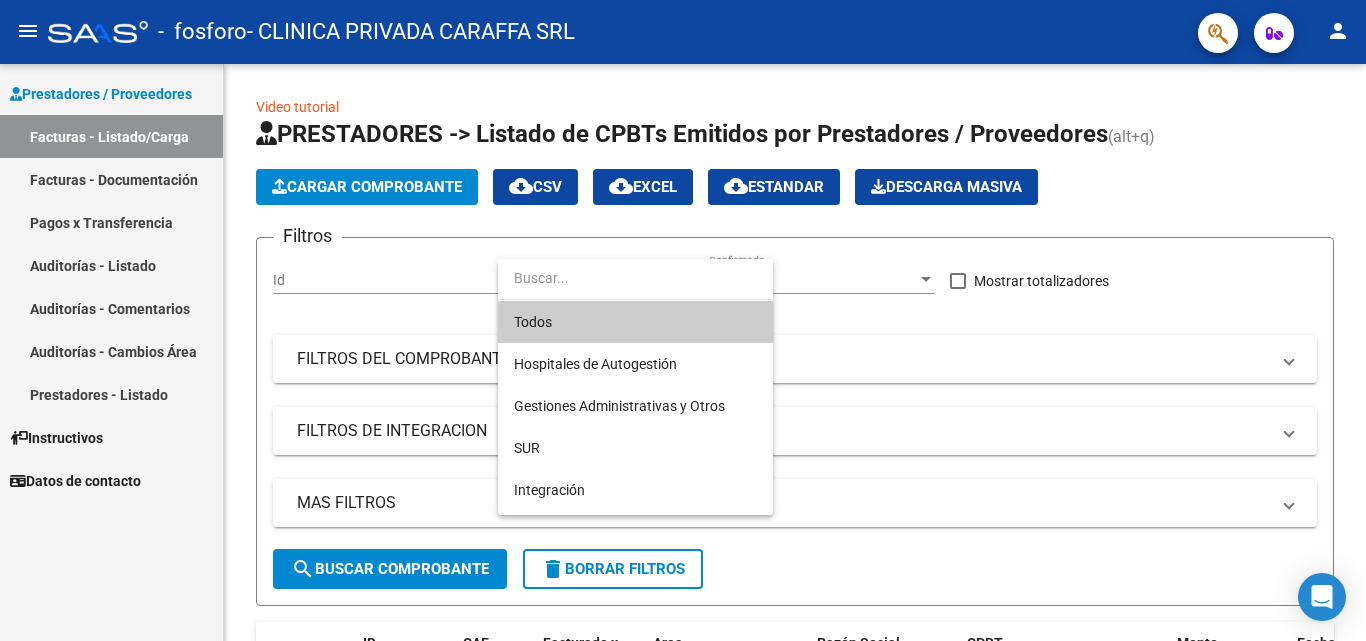 click at bounding box center [683, 320] 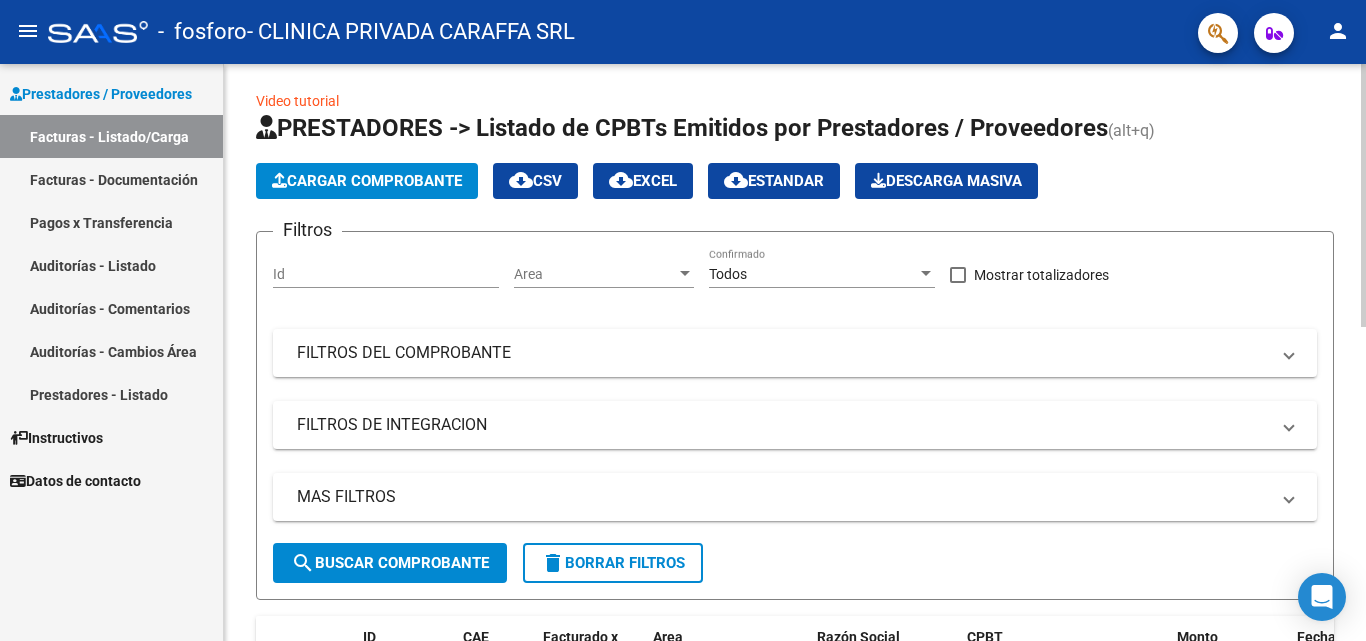 scroll, scrollTop: 0, scrollLeft: 0, axis: both 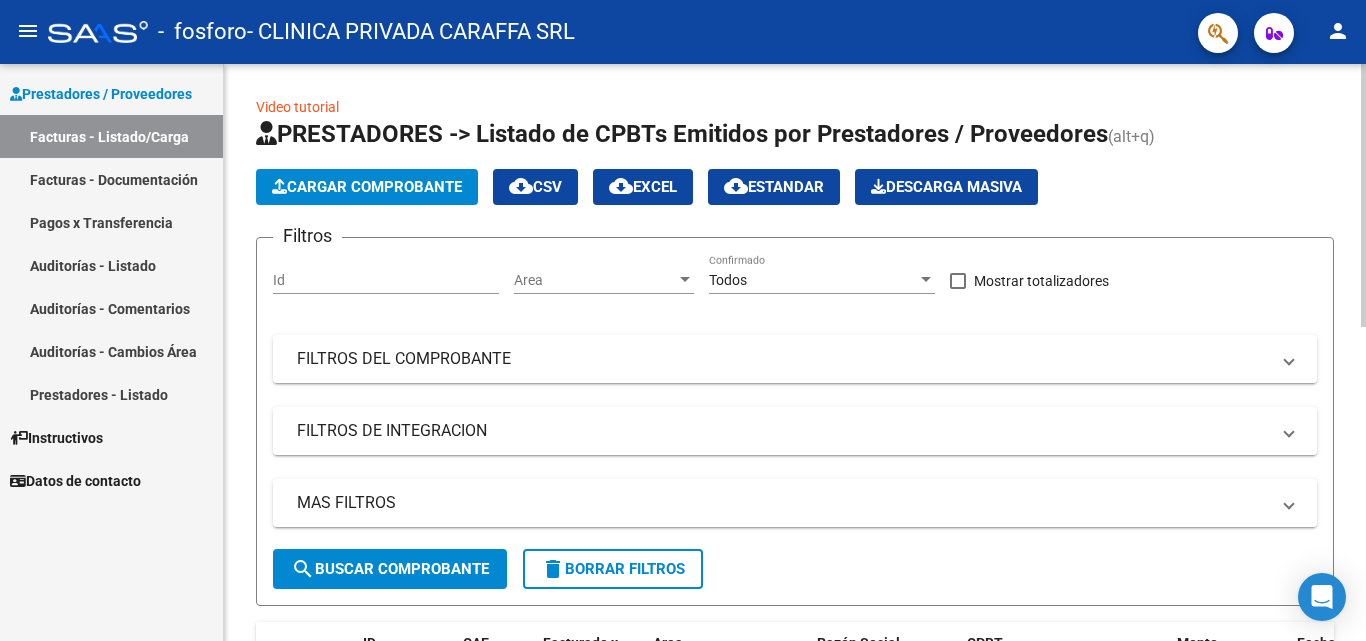 click on "Cargar Comprobante" 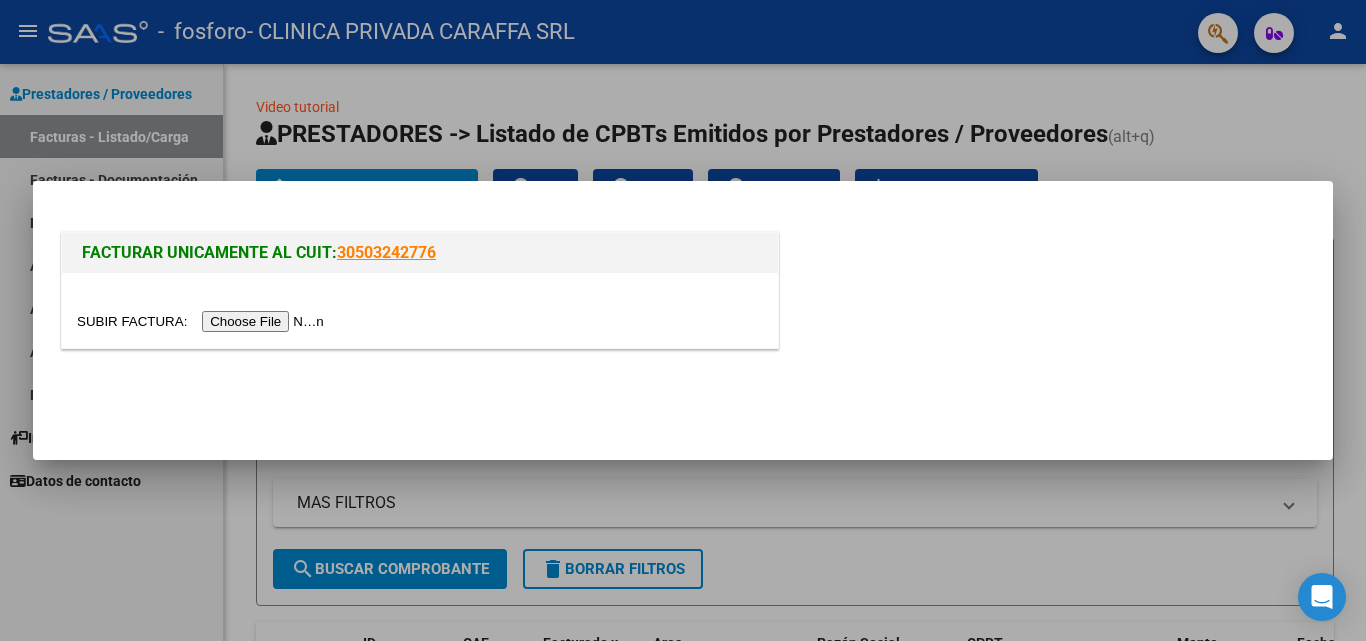 click at bounding box center [203, 321] 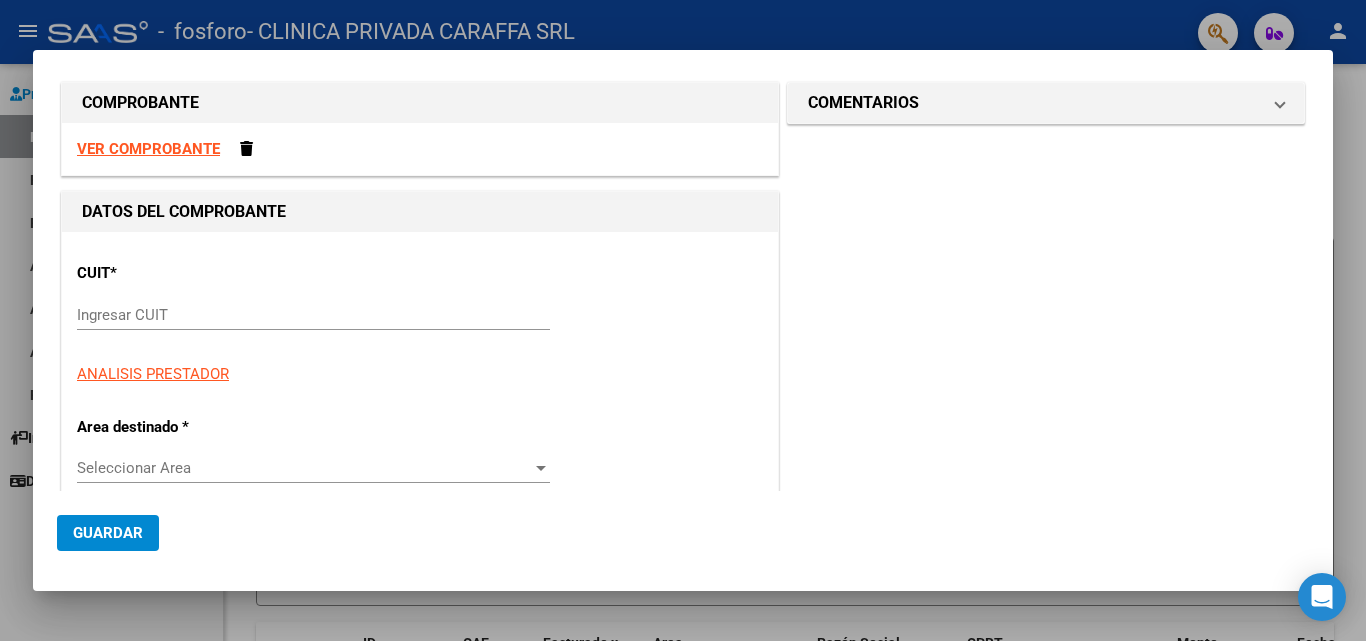 scroll, scrollTop: 0, scrollLeft: 0, axis: both 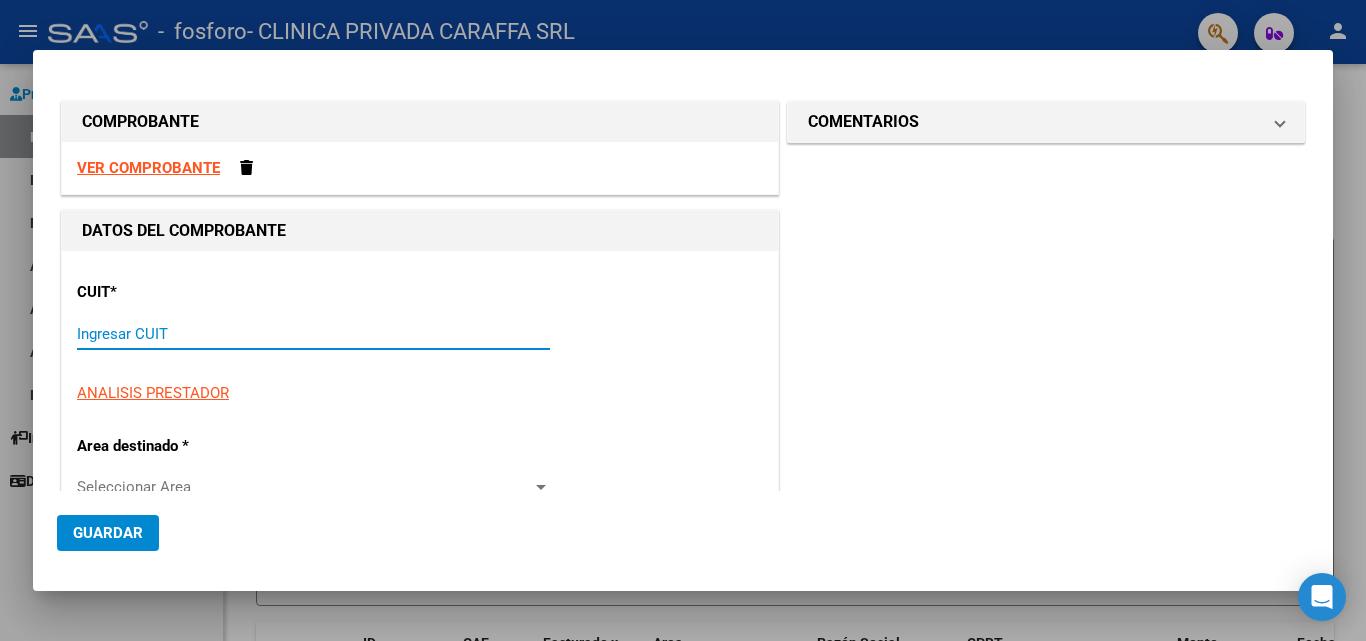 click on "Ingresar CUIT" at bounding box center [313, 334] 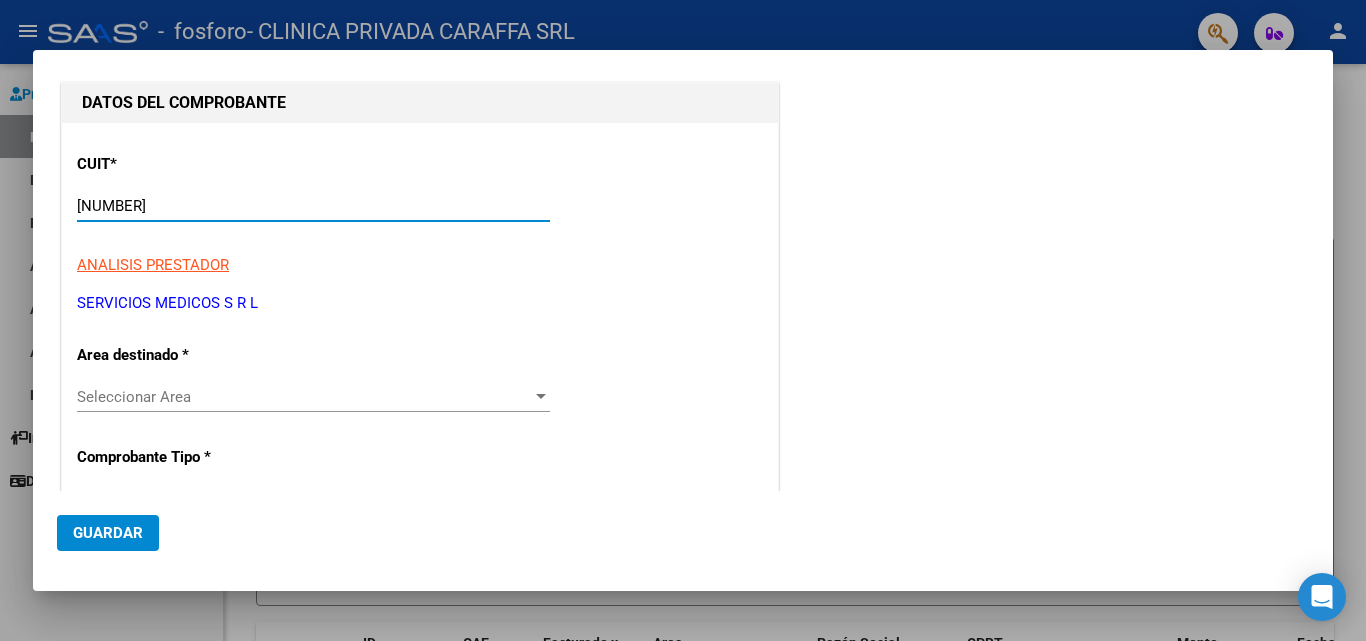 scroll, scrollTop: 200, scrollLeft: 0, axis: vertical 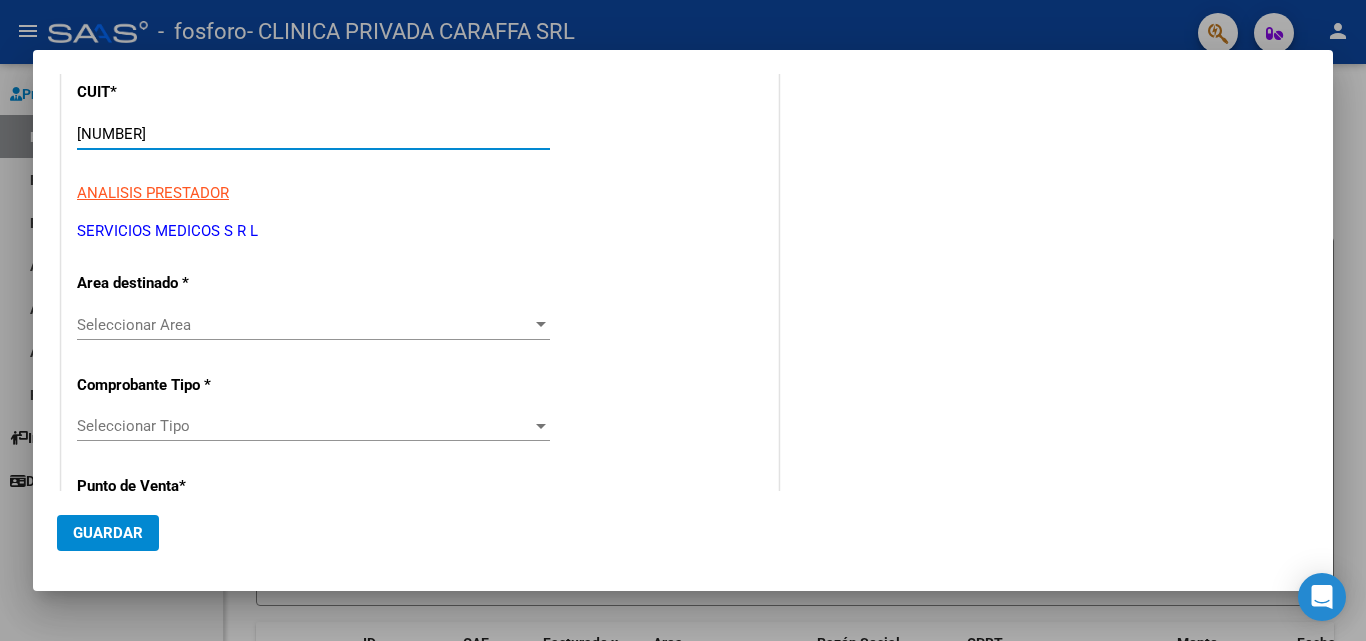 type on "[NUMBER]" 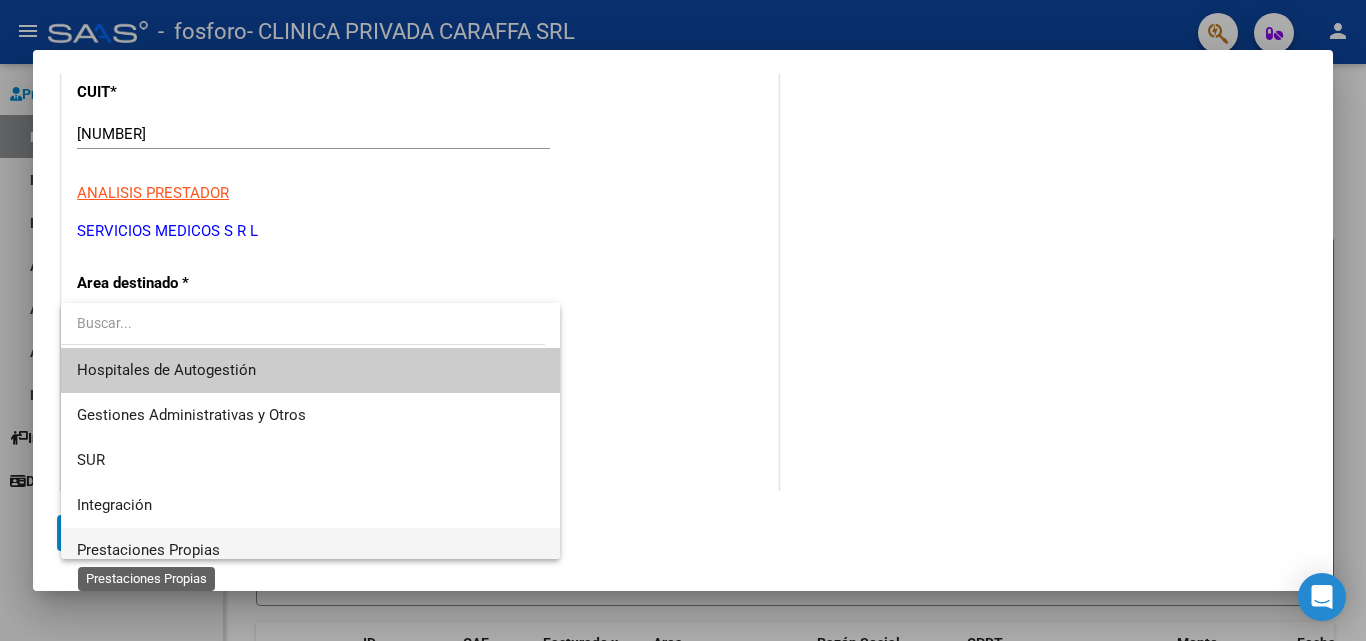 click on "Prestaciones Propias" at bounding box center [148, 550] 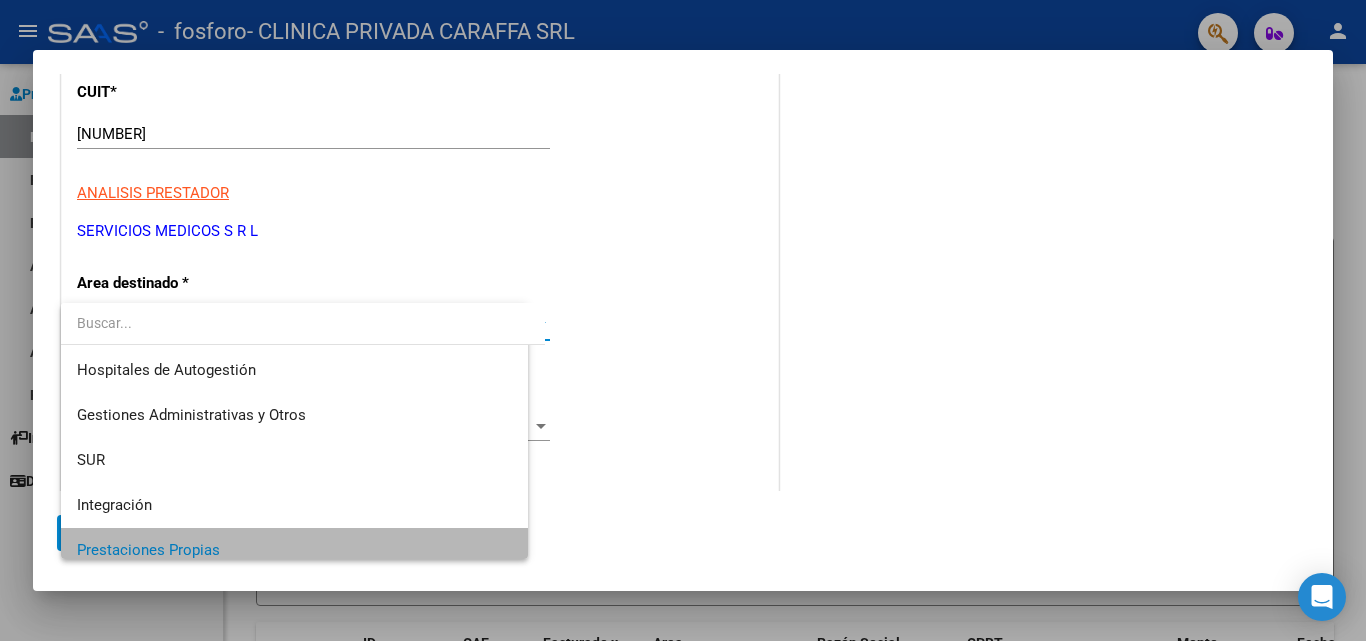 scroll, scrollTop: 11, scrollLeft: 0, axis: vertical 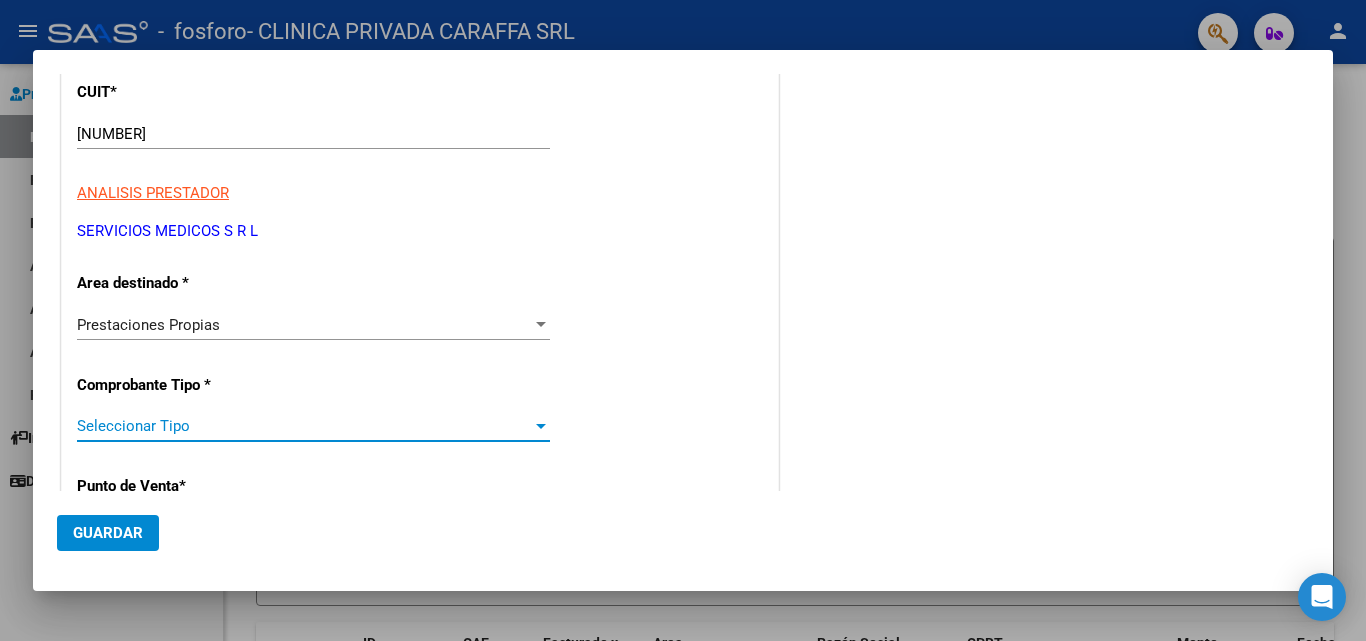 click on "Seleccionar Tipo" at bounding box center [304, 426] 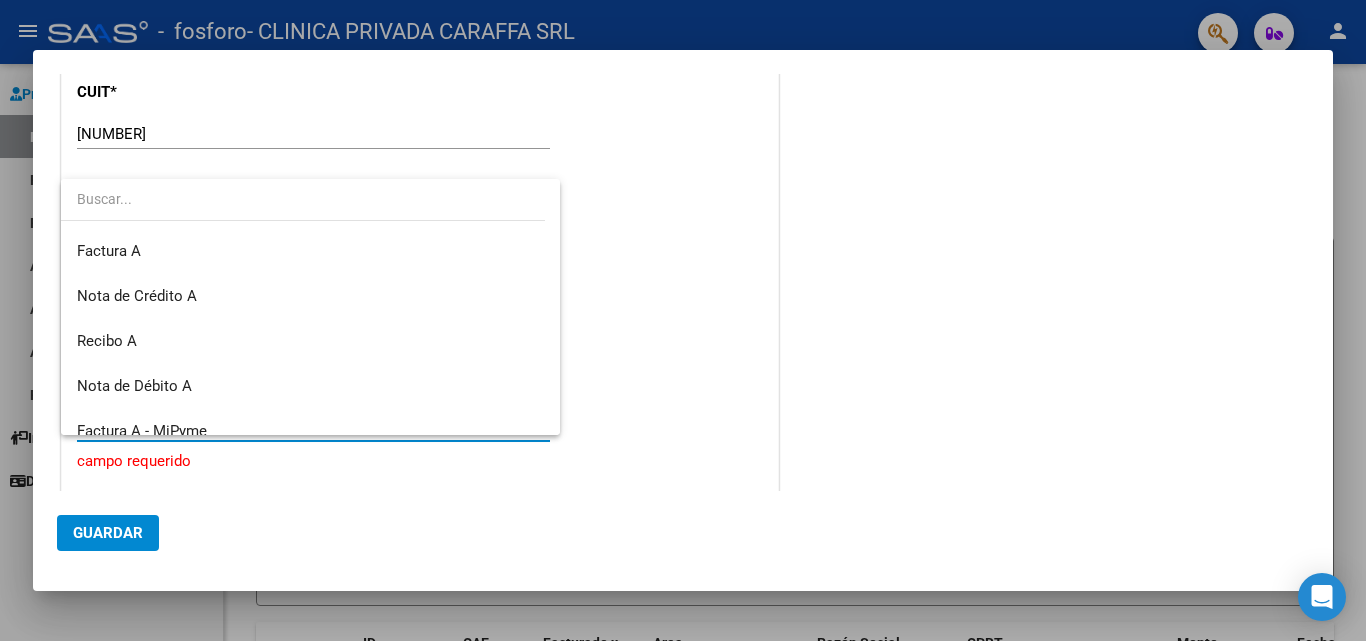 scroll, scrollTop: 500, scrollLeft: 0, axis: vertical 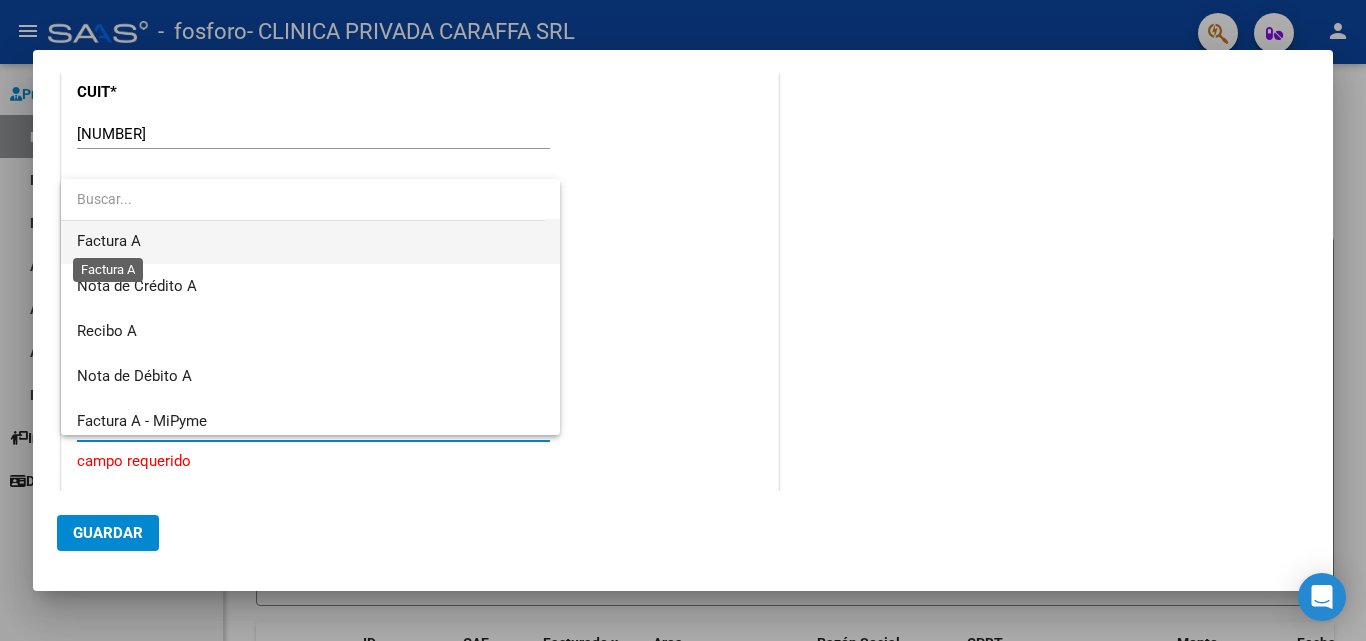 click on "Factura A" at bounding box center (109, 241) 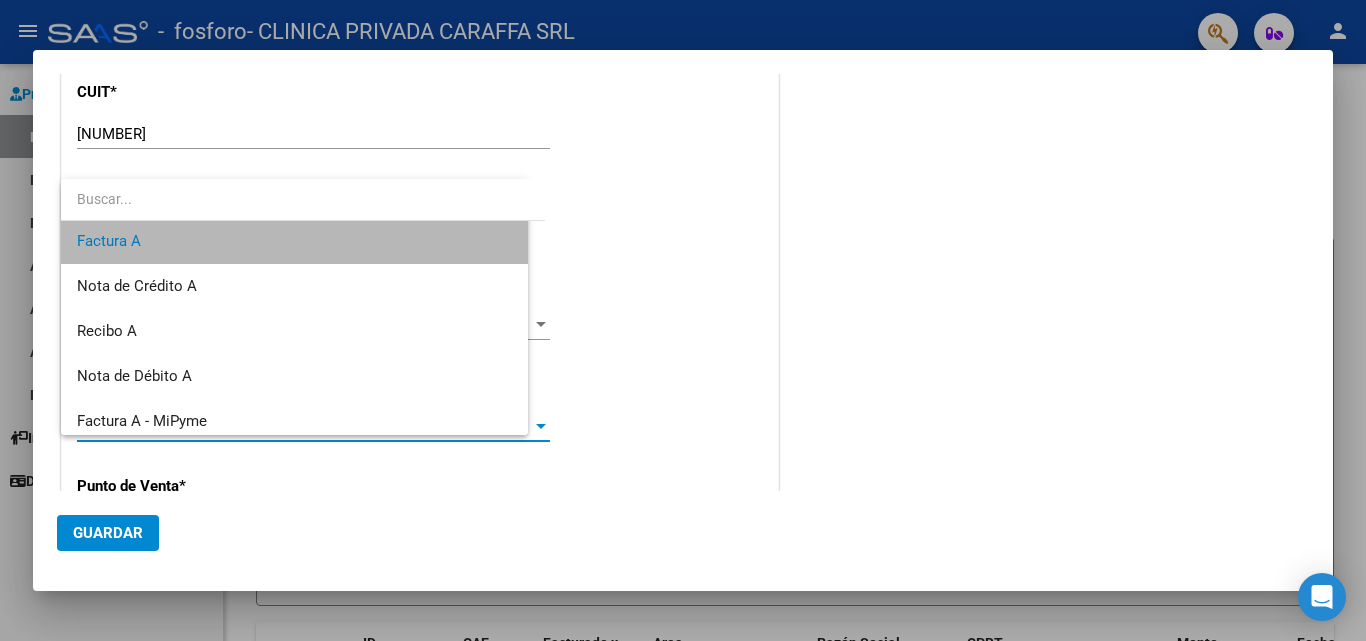 scroll, scrollTop: 495, scrollLeft: 0, axis: vertical 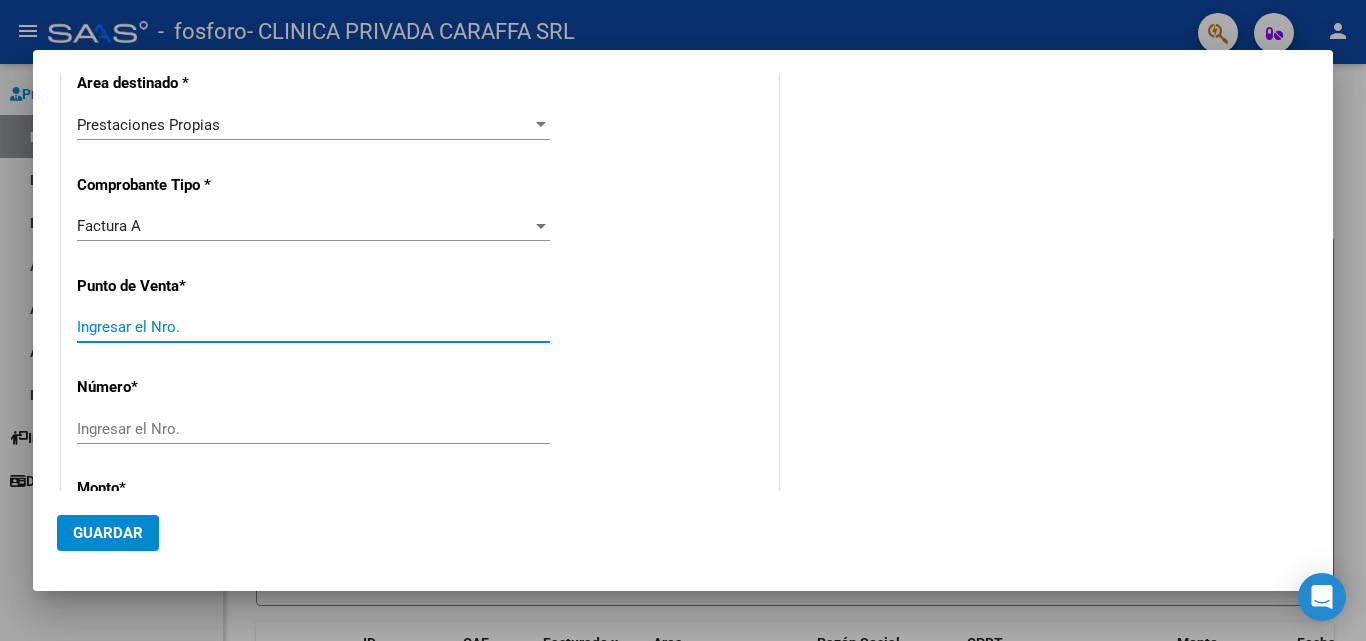 click on "Ingresar el Nro." at bounding box center [313, 327] 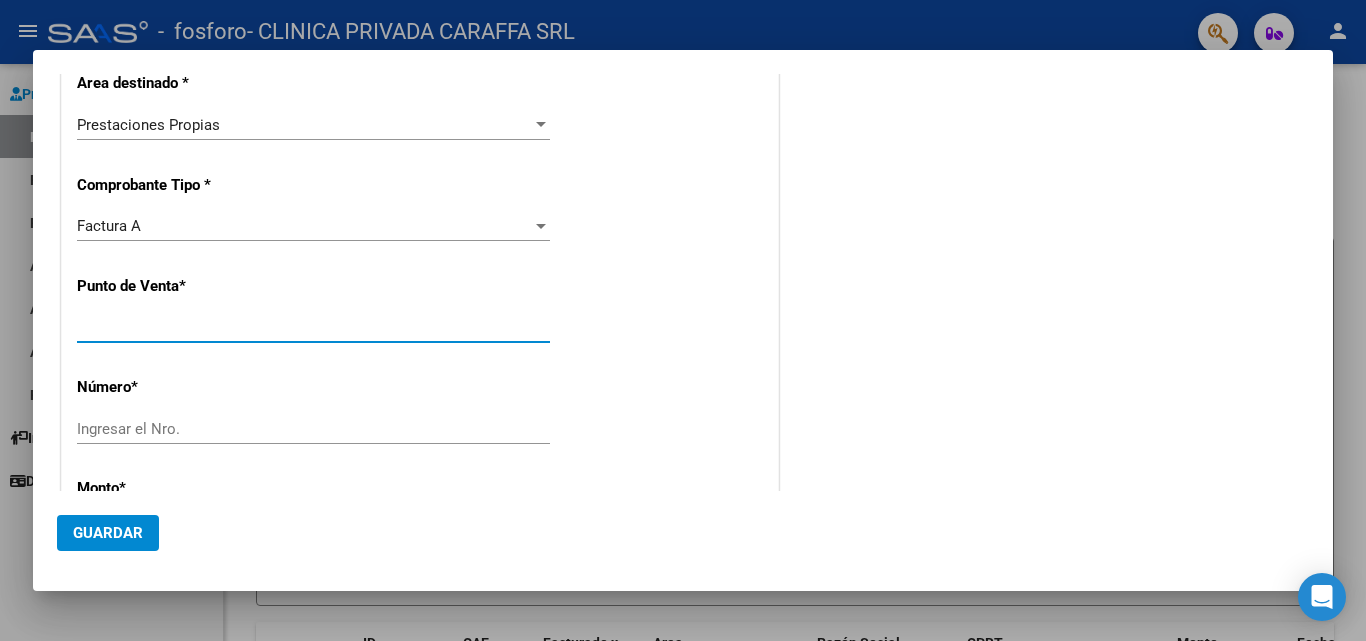 type on "[NUMBER]" 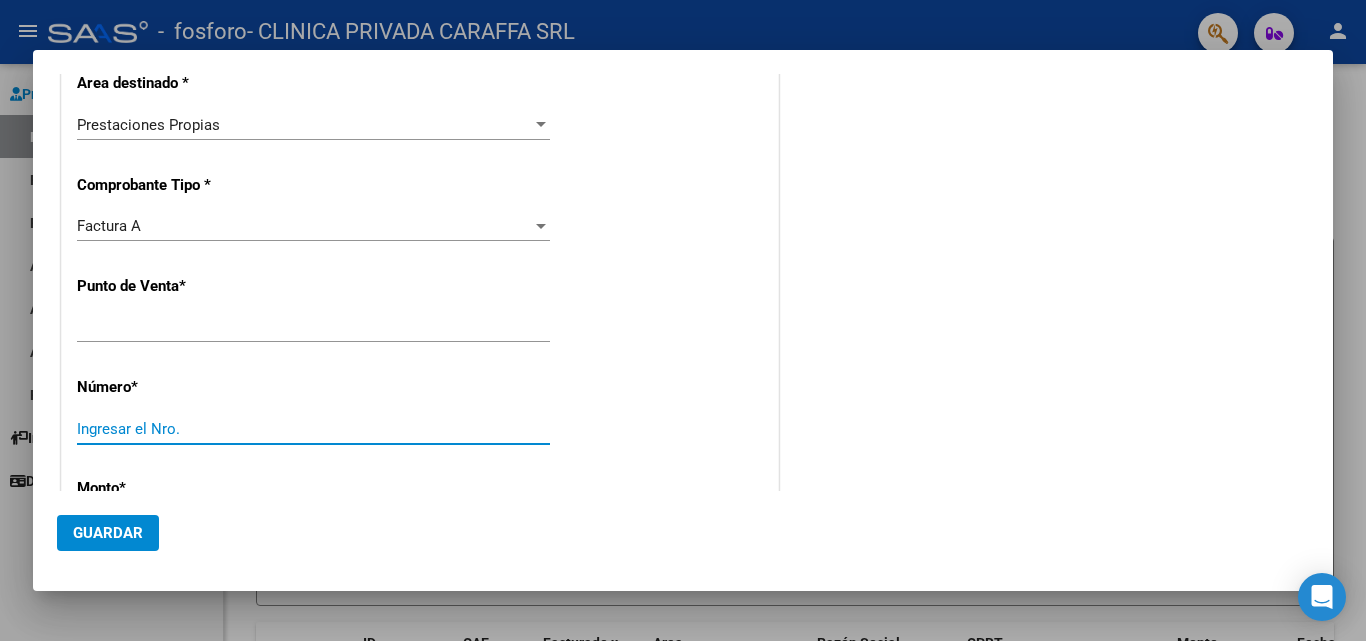 click on "Ingresar el Nro." at bounding box center [313, 429] 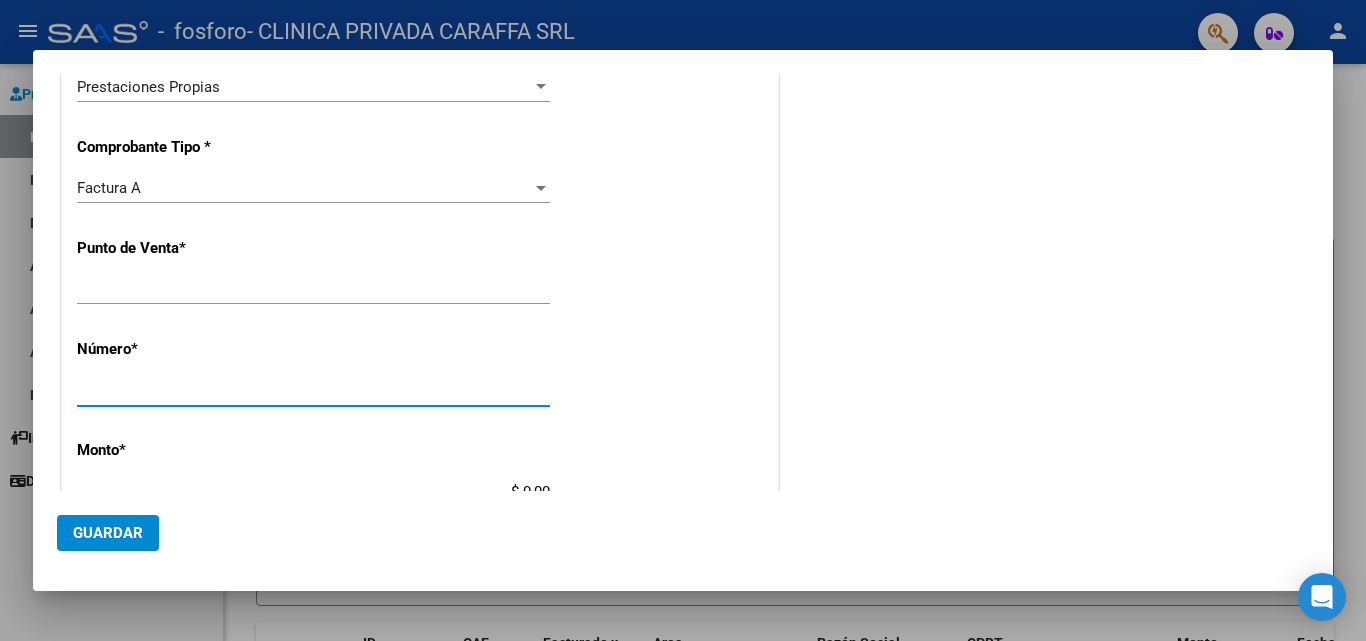 scroll, scrollTop: 500, scrollLeft: 0, axis: vertical 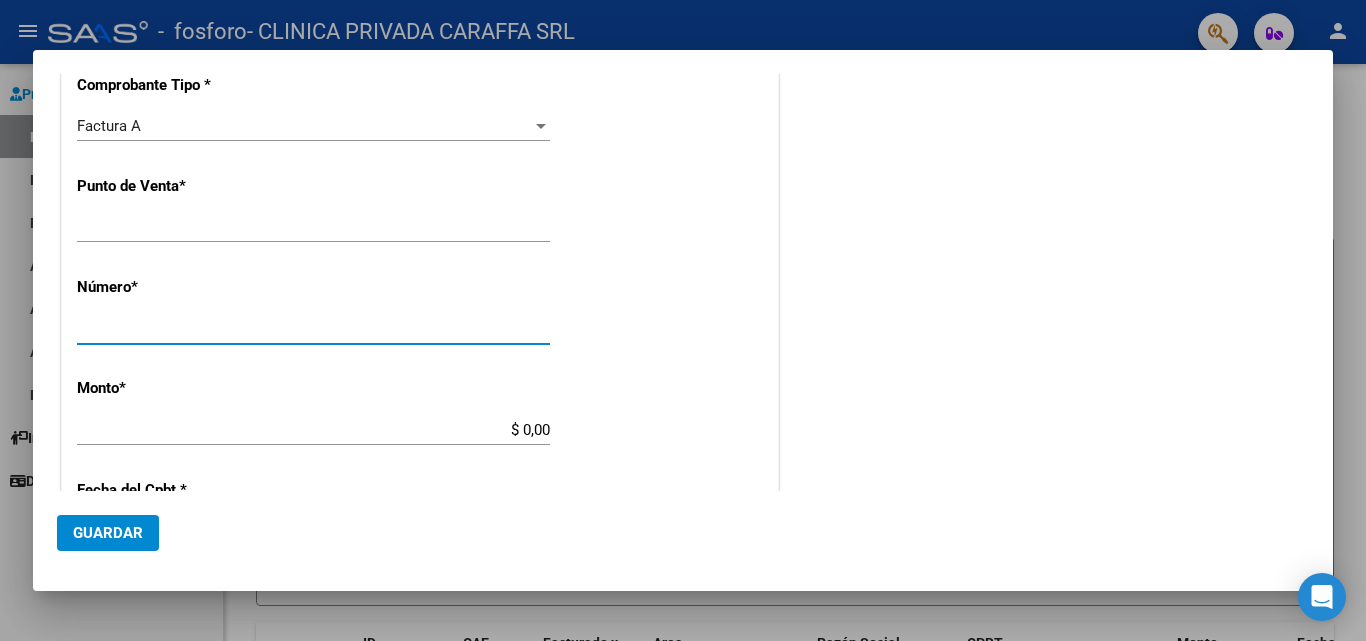 type on "[NUMBER]" 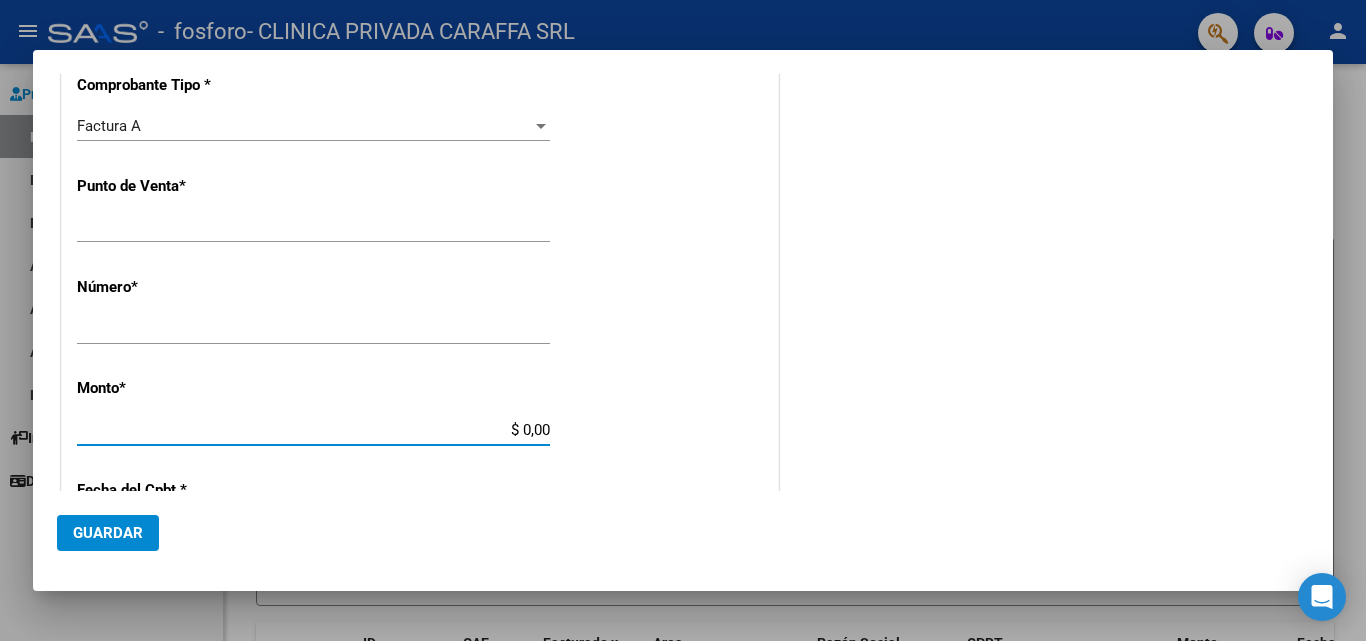 click on "$ 0,00" at bounding box center (313, 430) 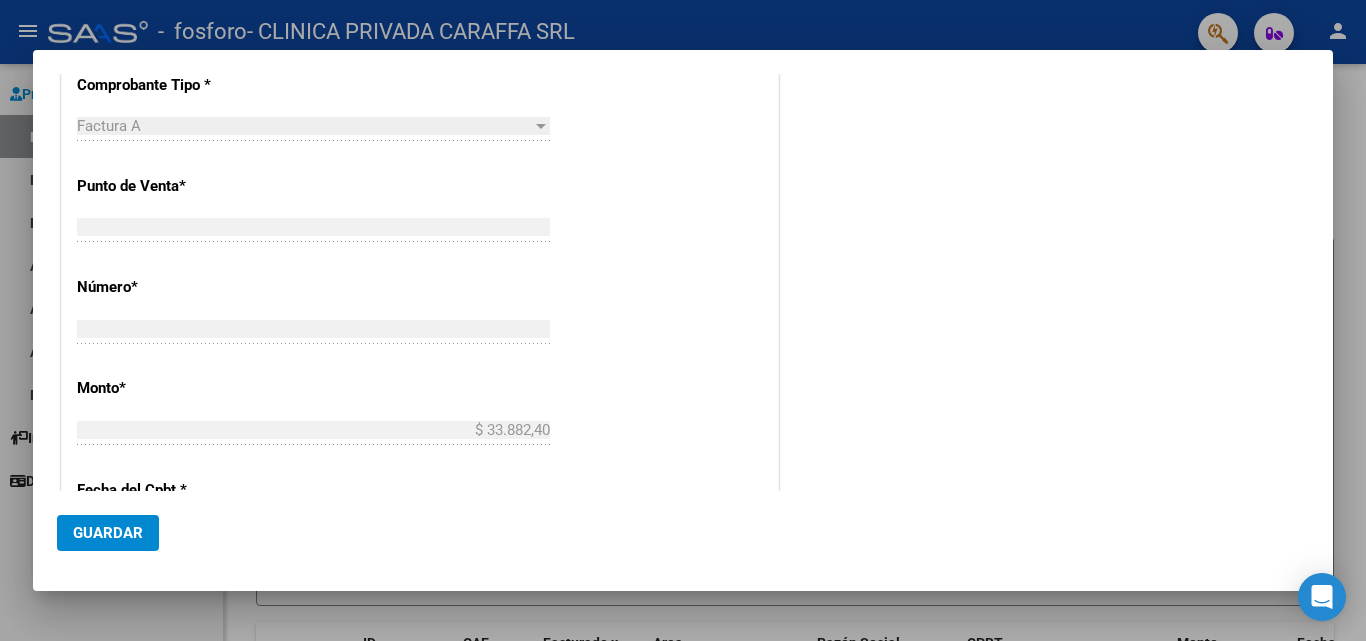 scroll, scrollTop: 700, scrollLeft: 0, axis: vertical 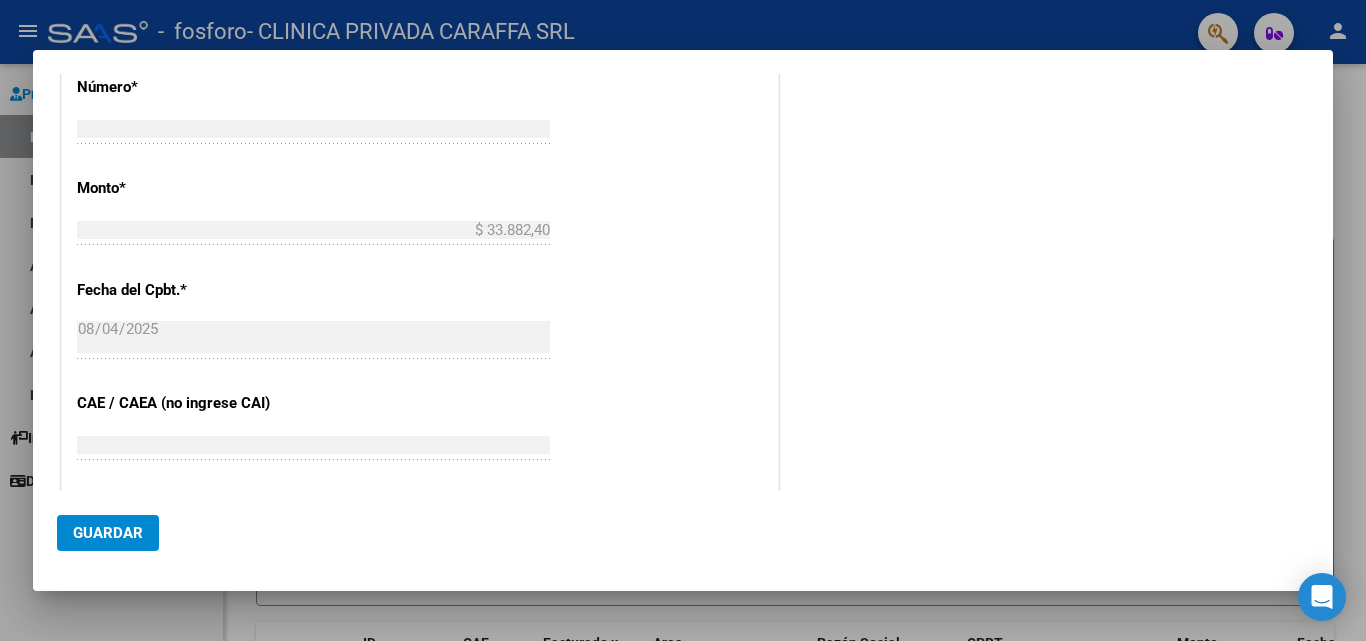click on "Guardar" 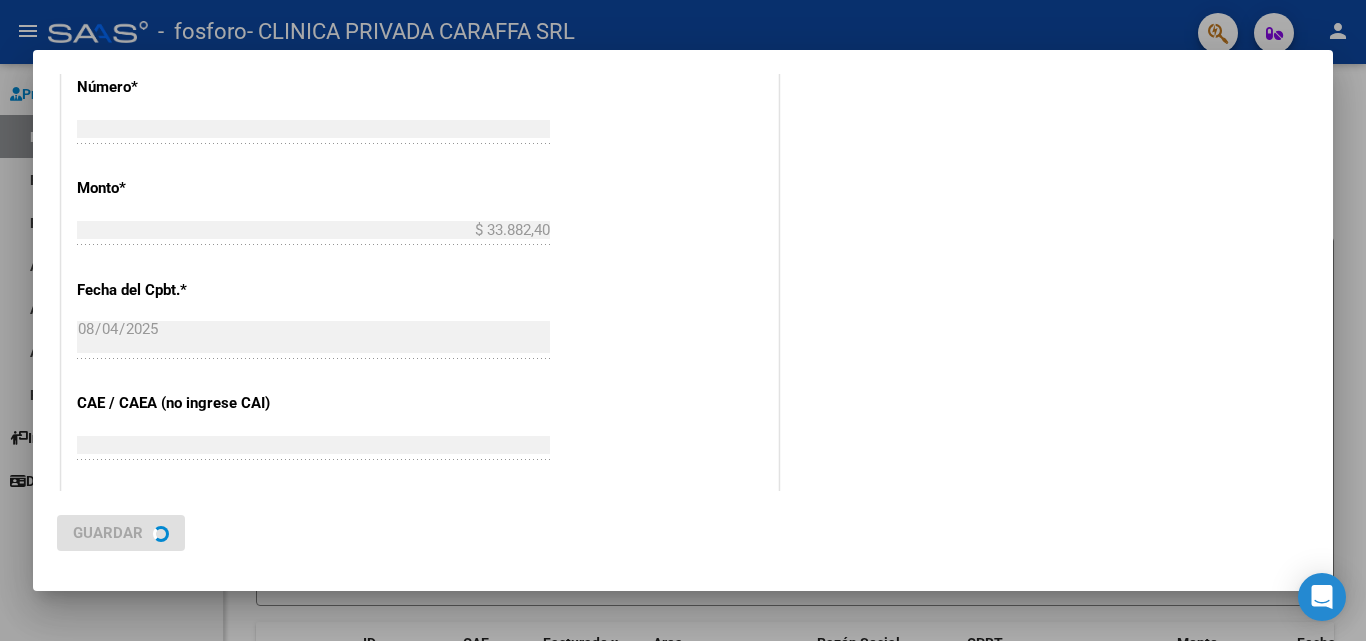 scroll, scrollTop: 0, scrollLeft: 0, axis: both 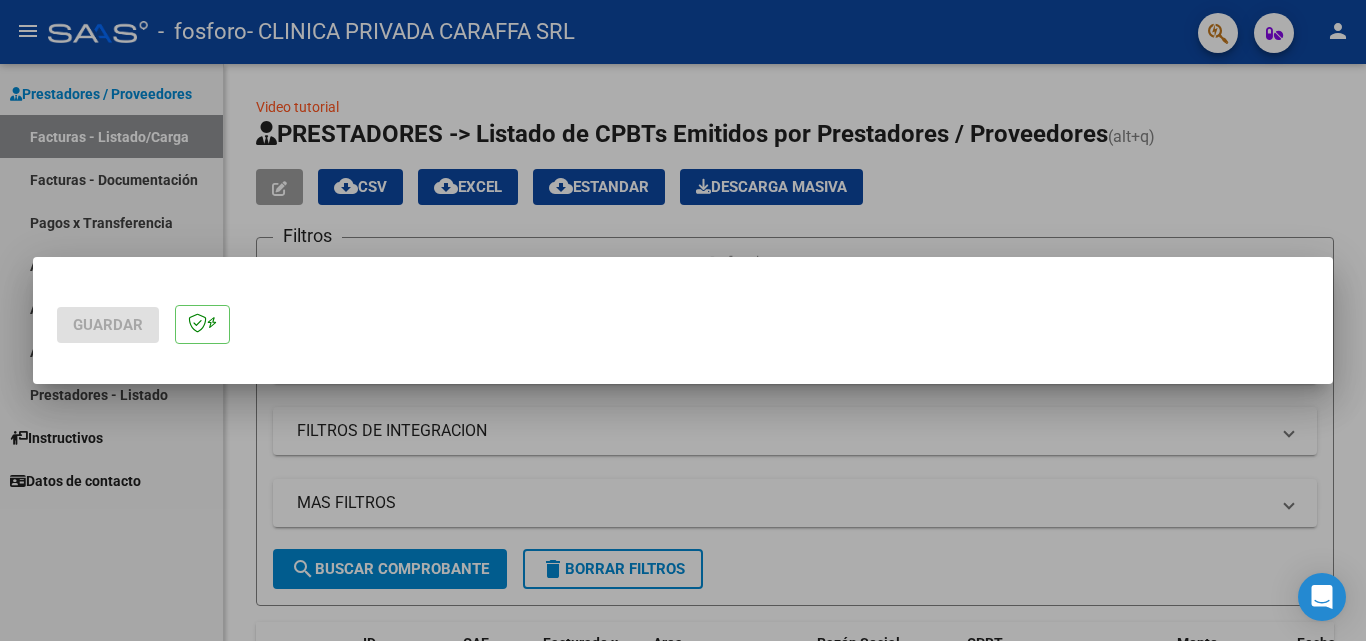 click 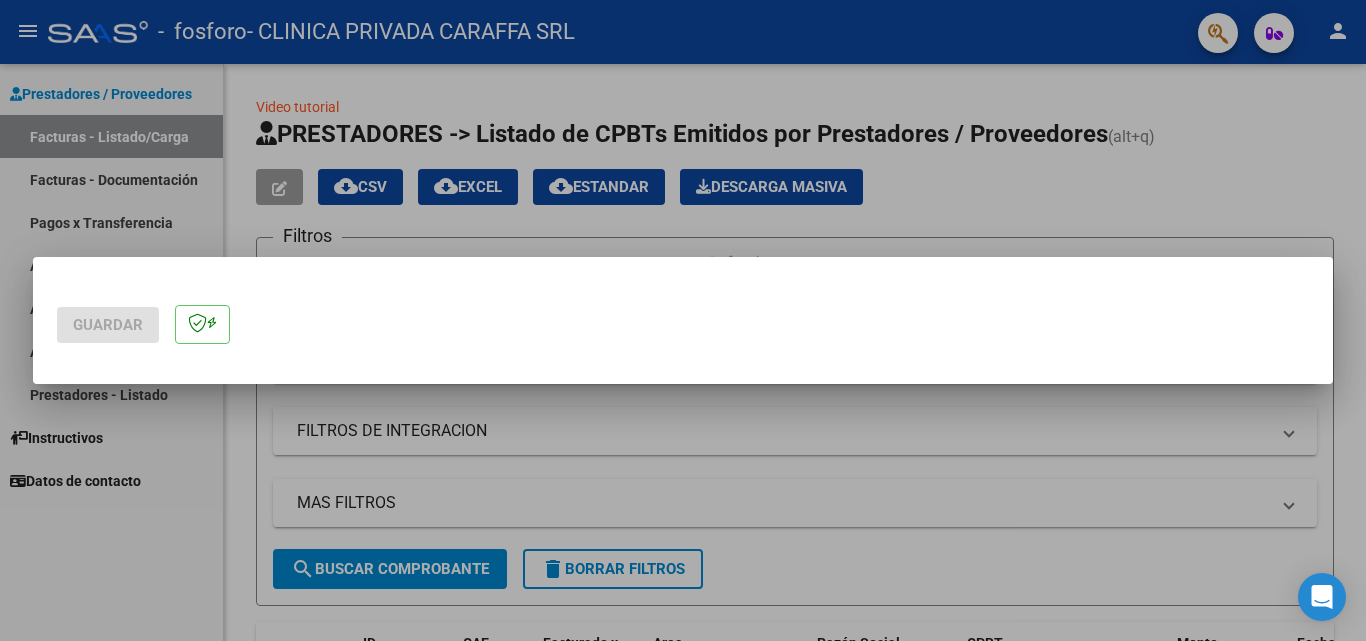 click at bounding box center (683, 320) 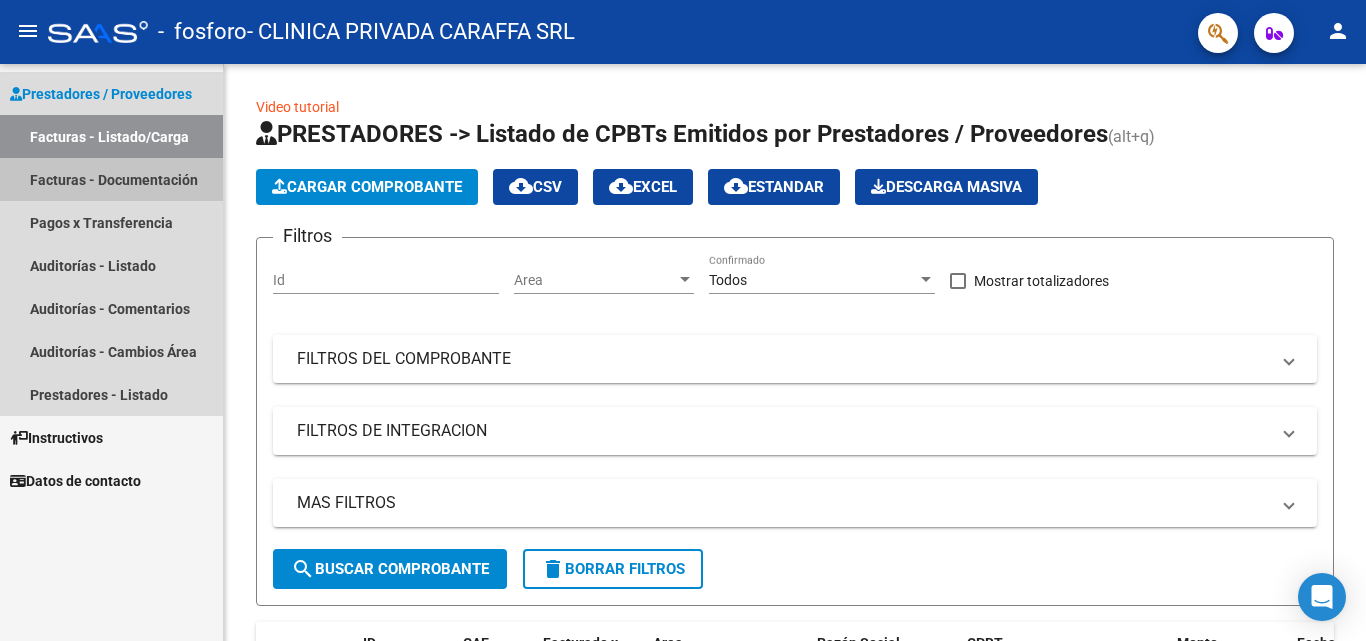 click on "Facturas - Documentación" at bounding box center (111, 179) 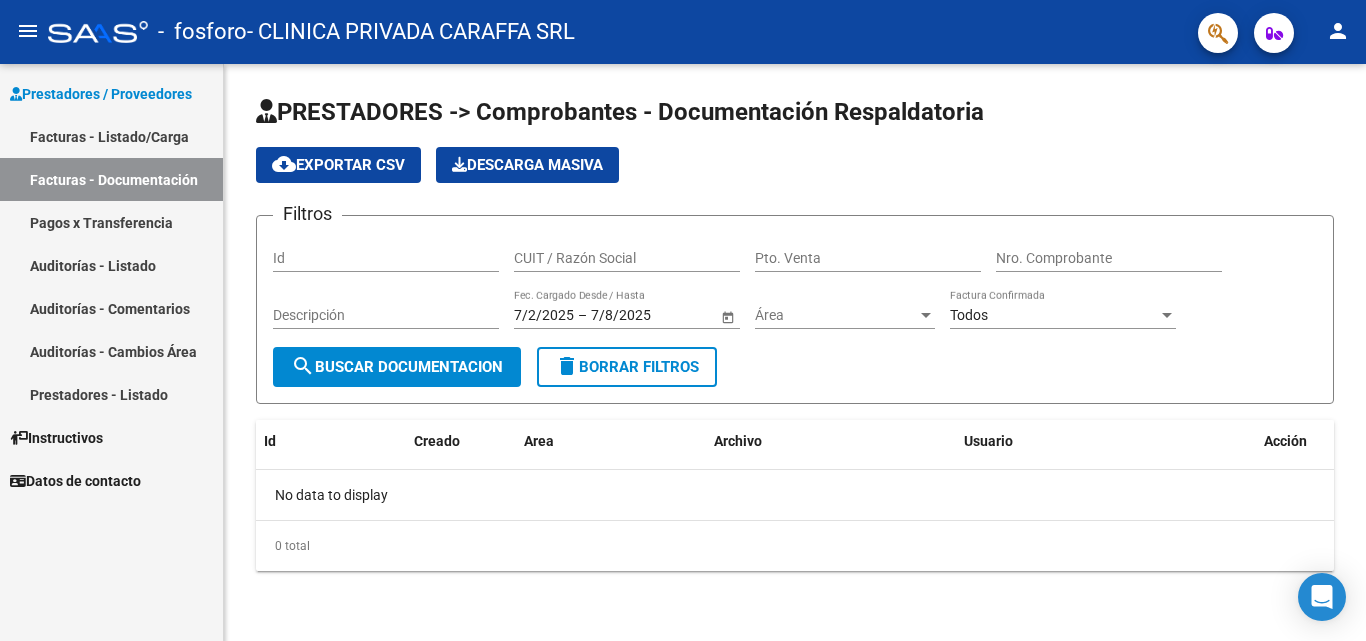 click on "Prestadores / Proveedores" at bounding box center (101, 94) 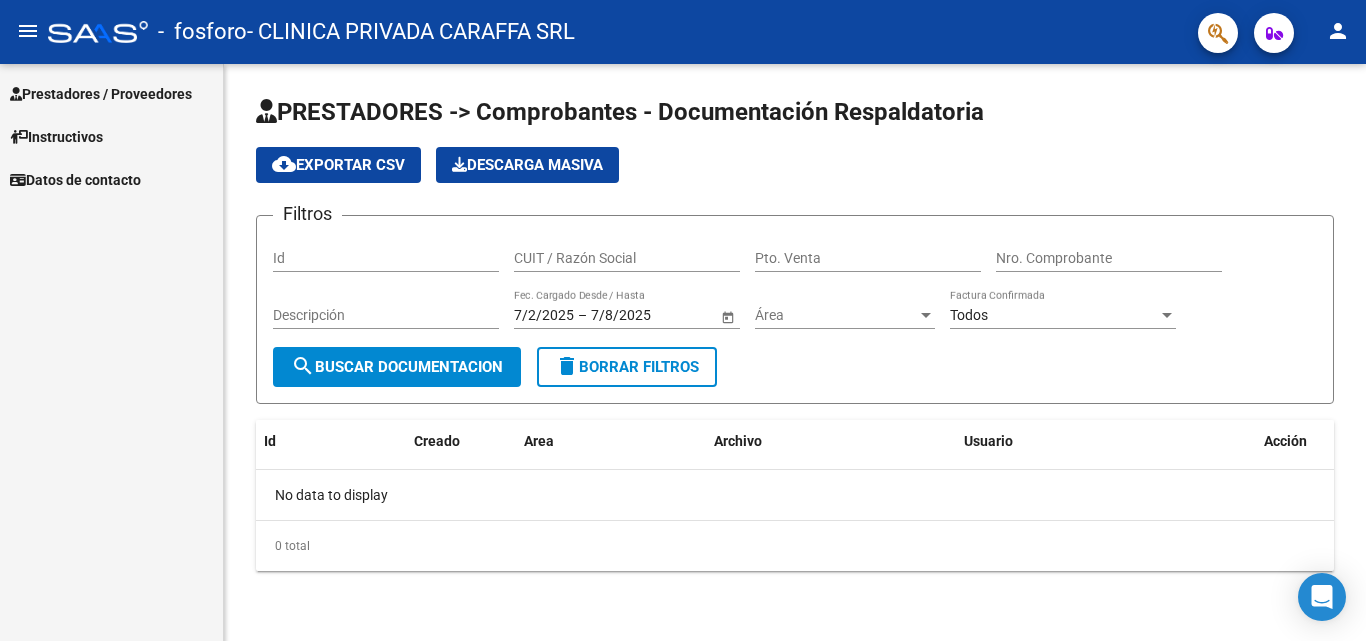 click on "Prestadores / Proveedores" at bounding box center [101, 94] 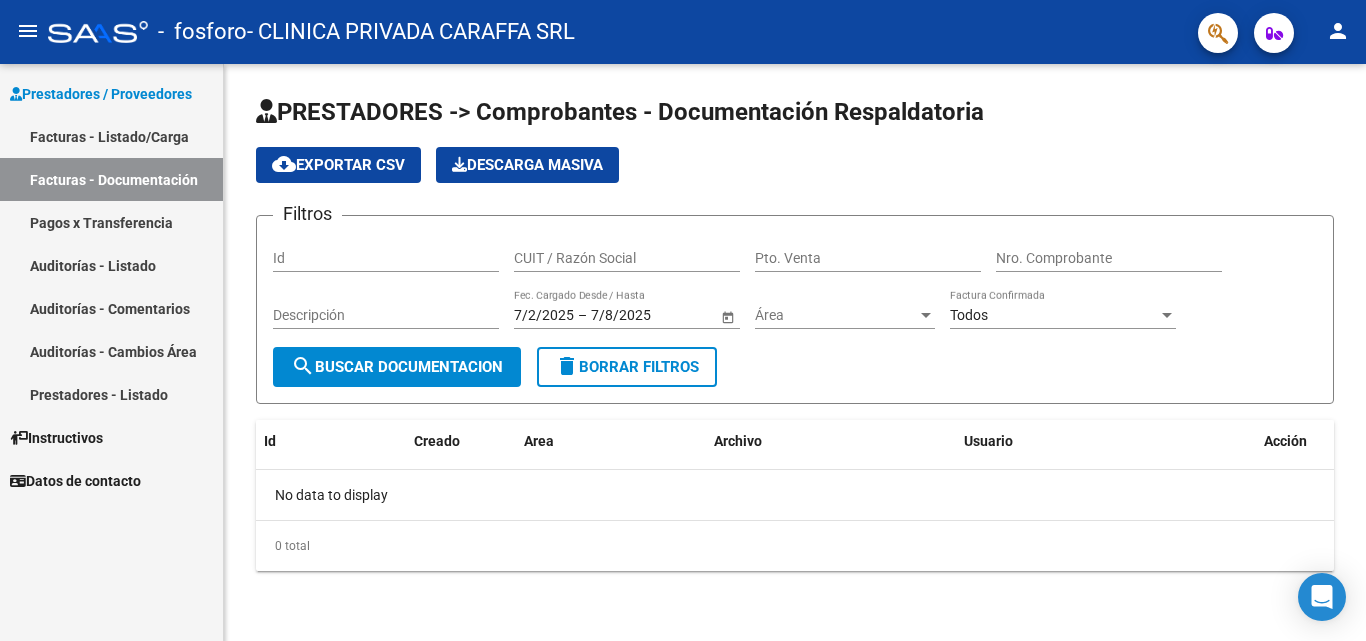 click on "Prestadores / Proveedores" at bounding box center [101, 94] 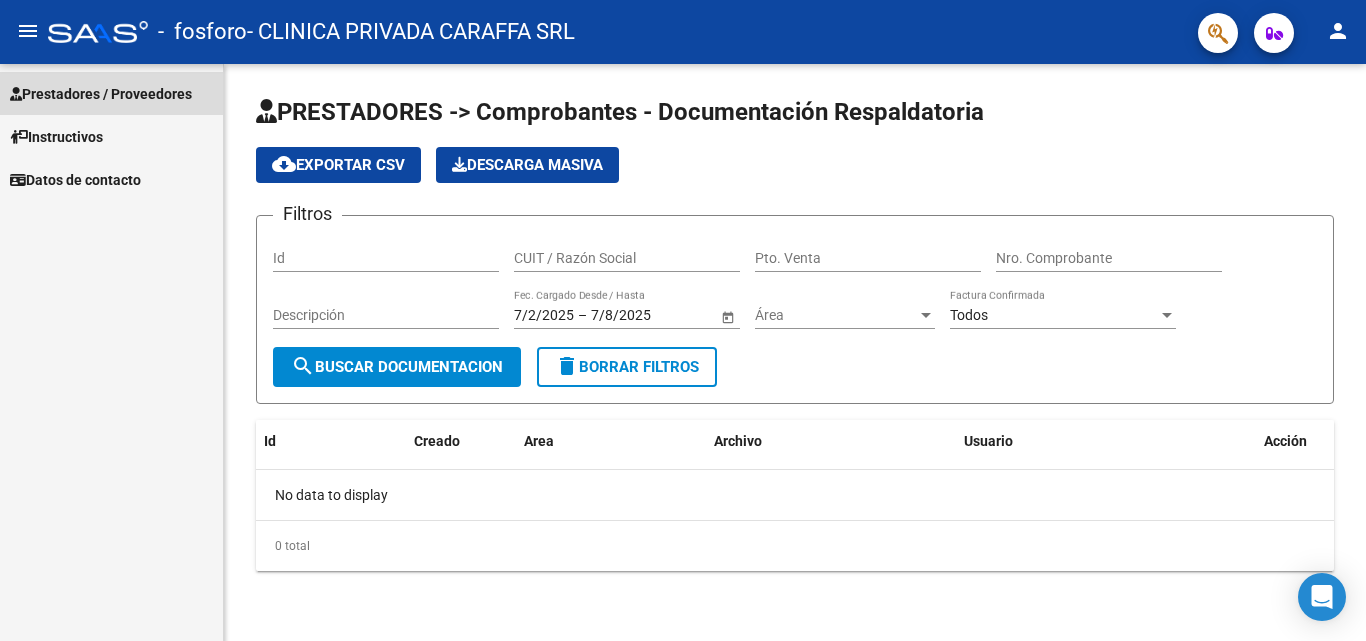 click on "Prestadores / Proveedores" at bounding box center (101, 94) 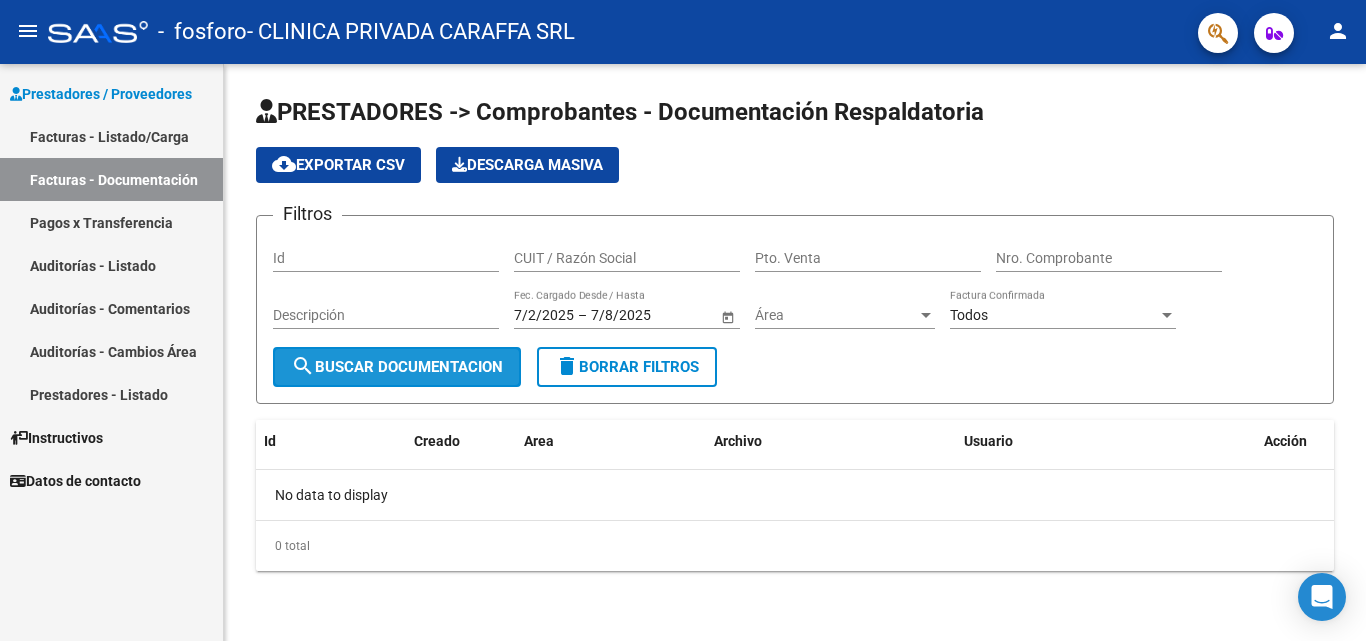 click on "search  Buscar Documentacion" 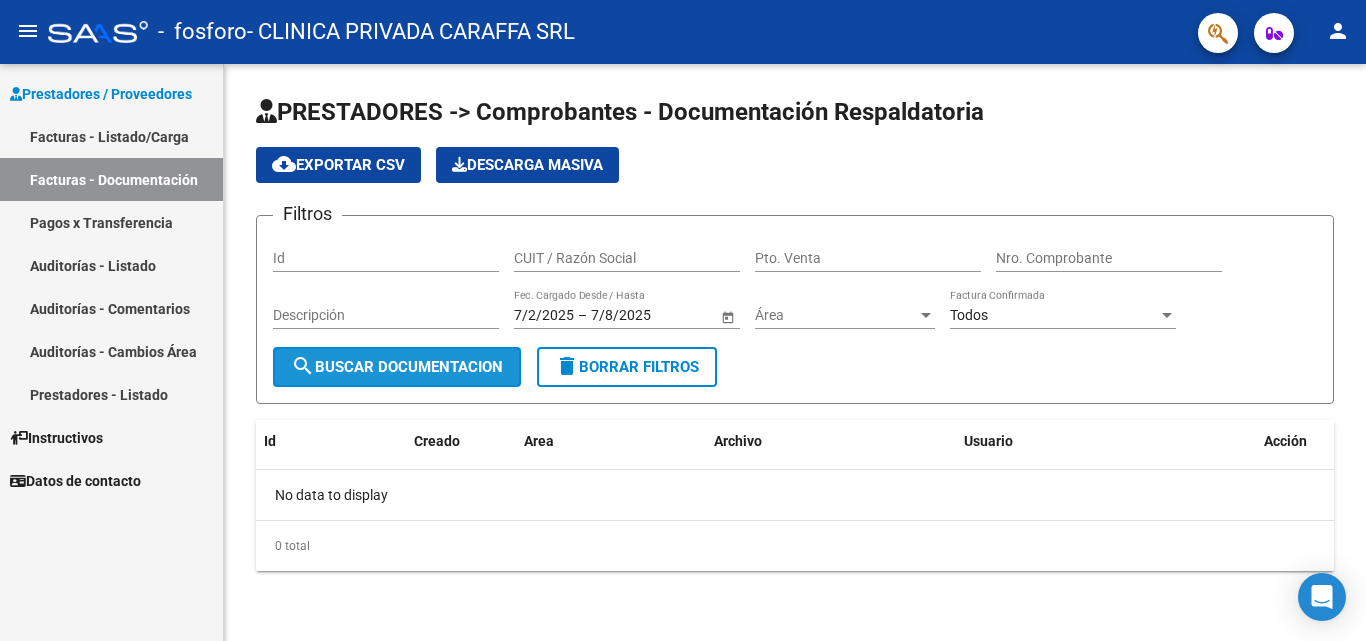 click on "search  Buscar Documentacion" 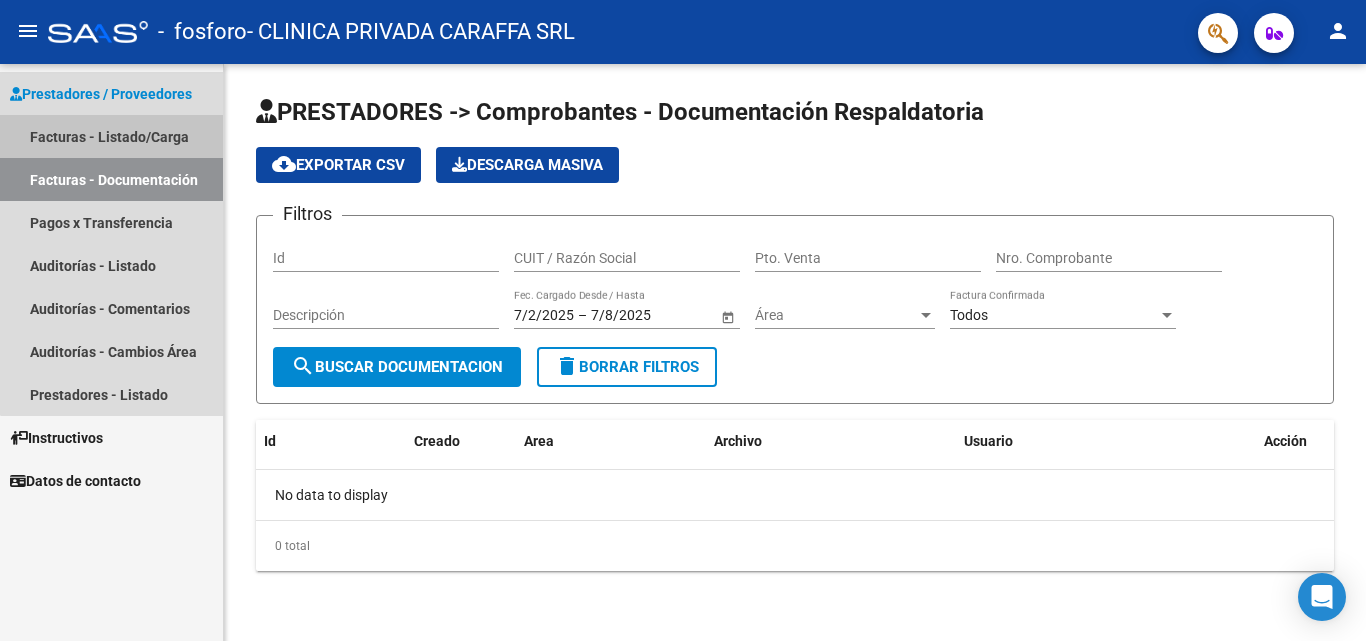 click on "Facturas - Listado/Carga" at bounding box center (111, 136) 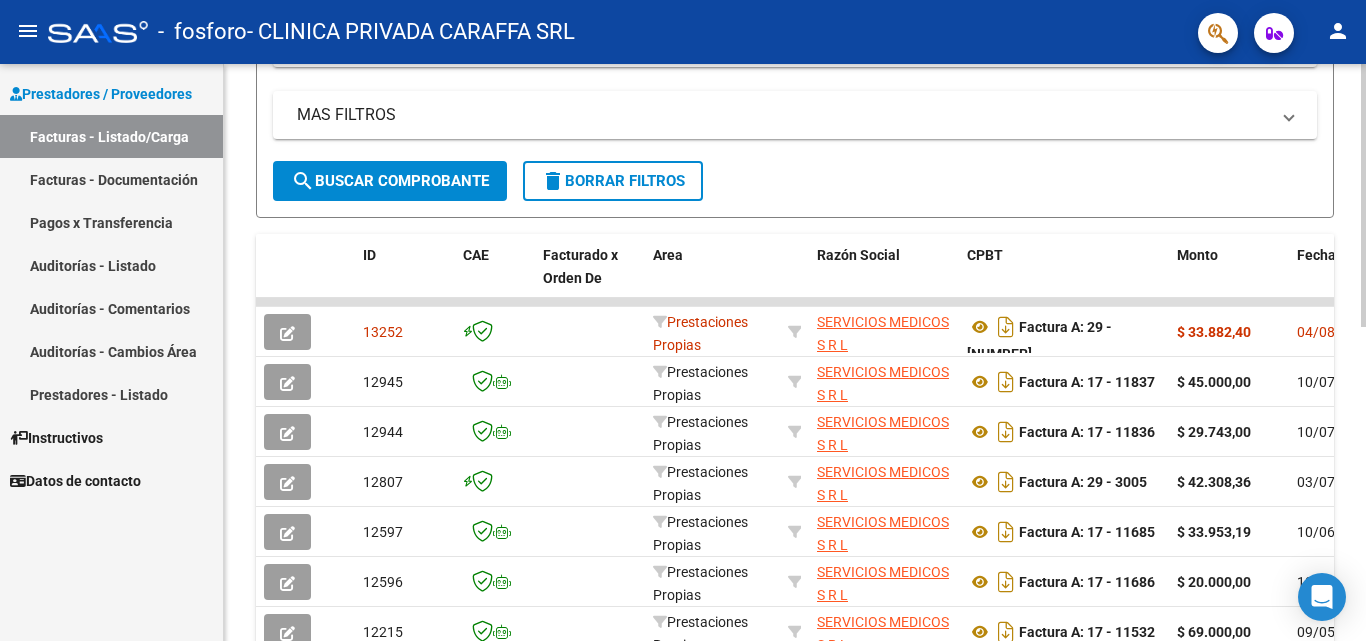 scroll, scrollTop: 408, scrollLeft: 0, axis: vertical 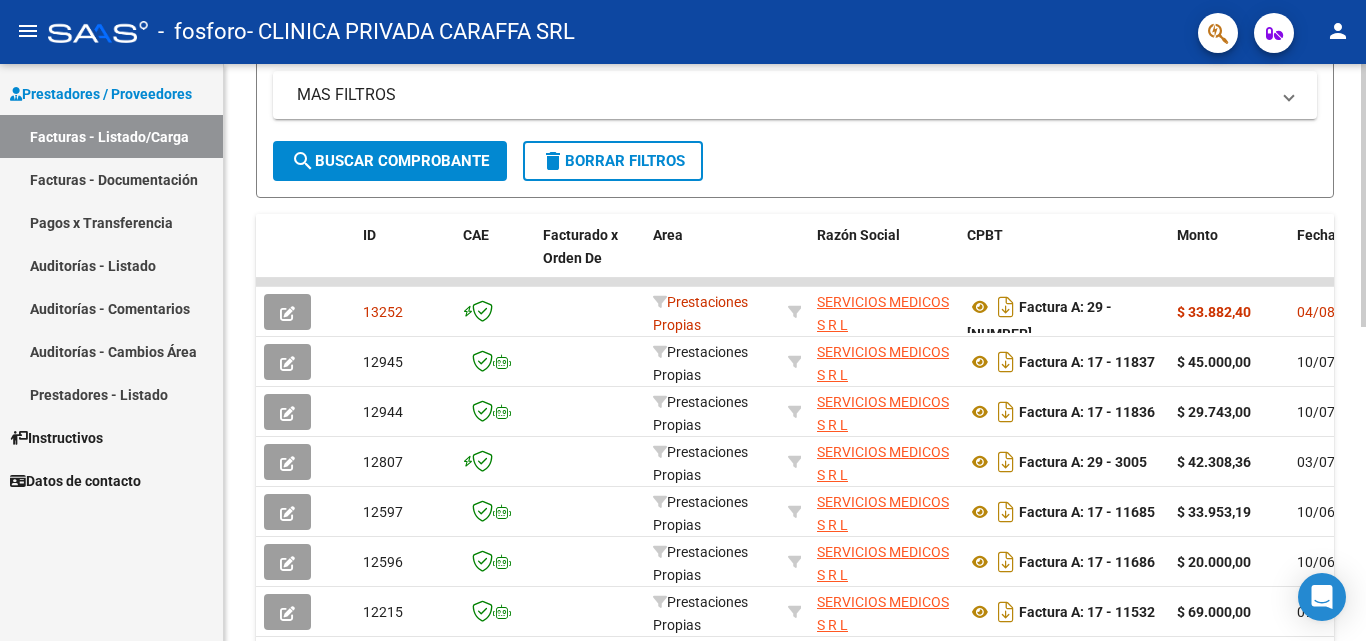 click 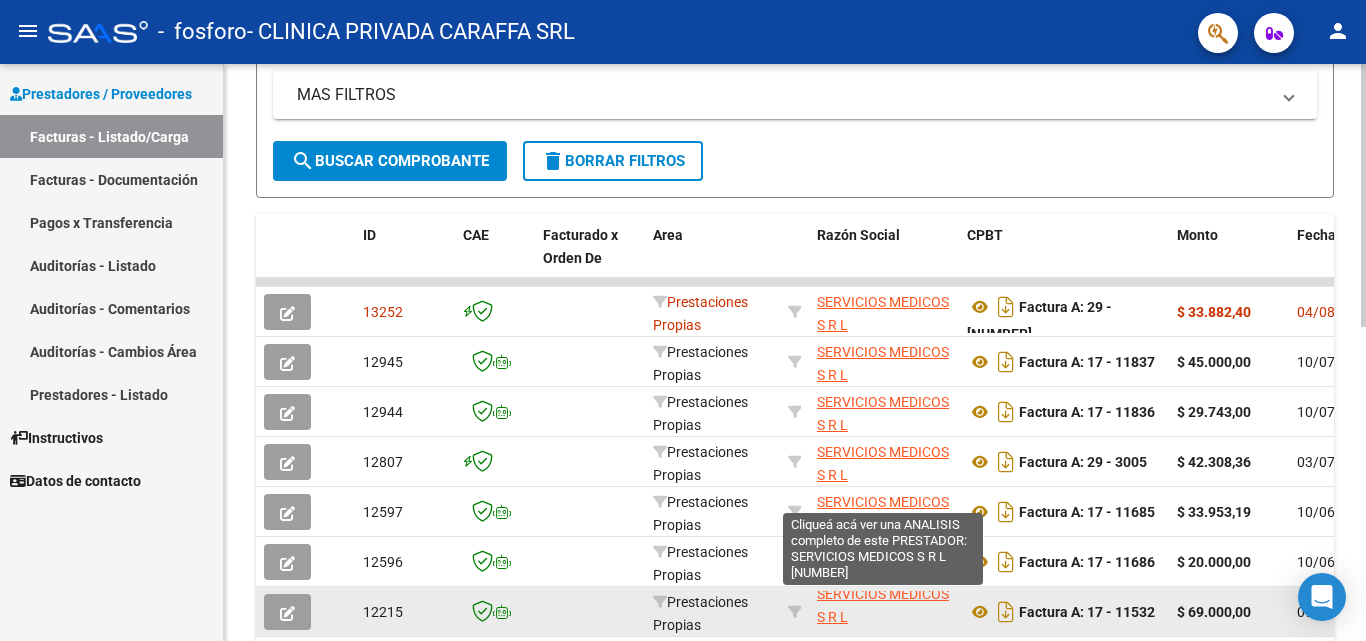 scroll, scrollTop: 26, scrollLeft: 0, axis: vertical 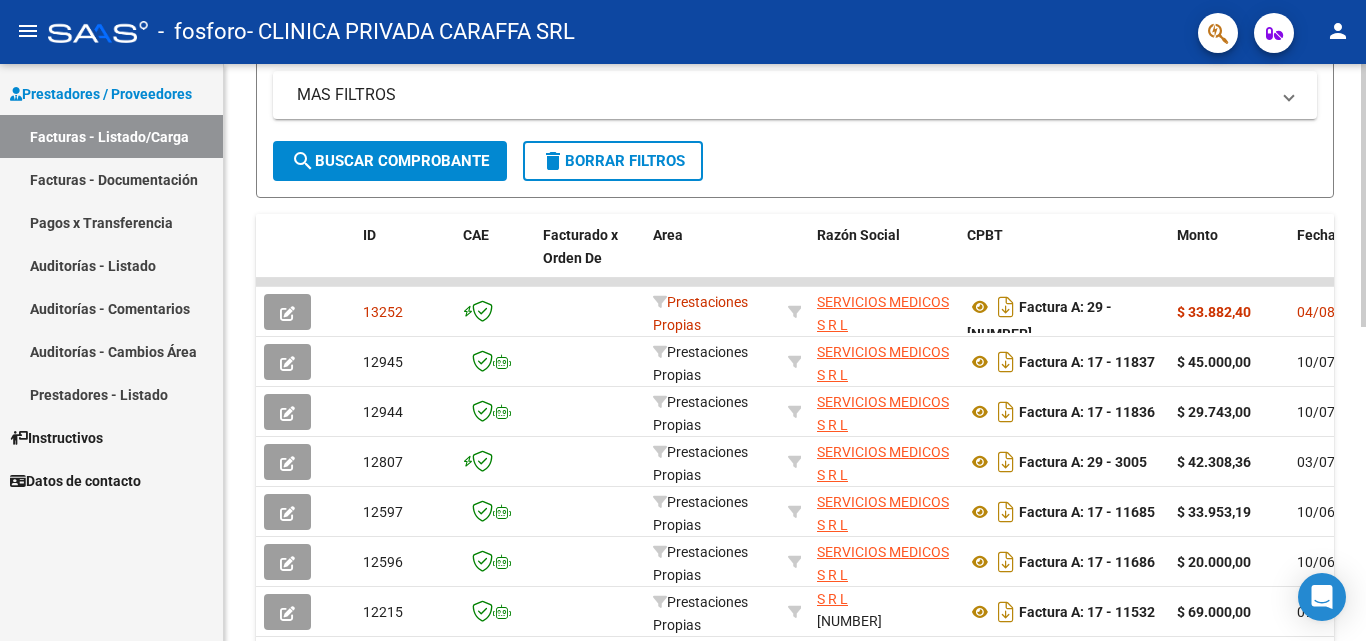 click on "Video tutorial   PRESTADORES -> Listado de CPBTs Emitidos por Prestadores / Proveedores (alt+q)   Cargar Comprobante
cloud_download  CSV  cloud_download  EXCEL  cloud_download  Estandar   Descarga Masiva
Filtros Id Area Area Todos Confirmado   Mostrar totalizadores   FILTROS DEL COMPROBANTE  Comprobante Tipo Comprobante Tipo Start date – End date Fec. Comprobante Desde / Hasta Días Emisión Desde(cant. días) Días Emisión Hasta(cant. días) CUIT / Razón Social Pto. Venta Nro. Comprobante Código SSS CAE Válido CAE Válido Todos Cargado Módulo Hosp. Todos Tiene facturacion Apócrifa Hospital Refes  FILTROS DE INTEGRACION  Período De Prestación Campos del Archivo de Rendición Devuelto x SSS (dr_envio) Todos Rendido x SSS (dr_envio) Tipo de Registro Tipo de Registro Período Presentación Período Presentación Campos del Legajo Asociado (preaprobación) Afiliado Legajo (cuil/nombre) Todos Solo facturas preaprobadas  MAS FILTROS  Todos Con Doc. Respaldatoria Todos Con Trazabilidad Todos – – 3" 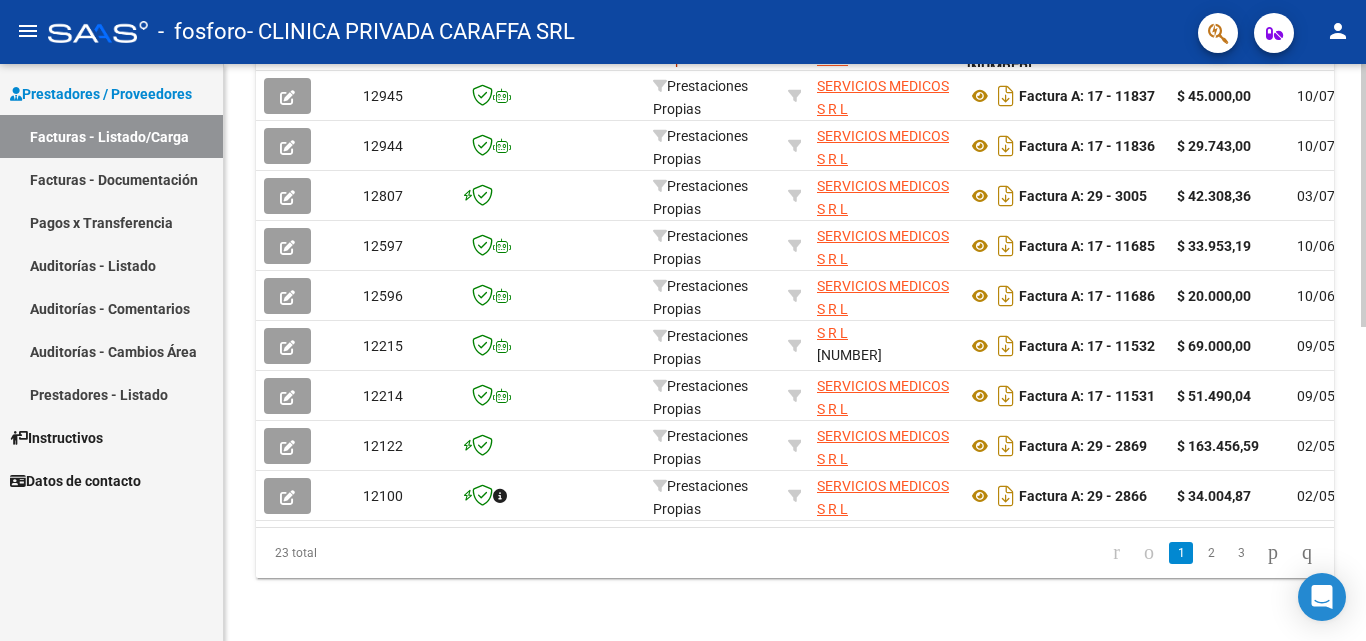 scroll, scrollTop: 691, scrollLeft: 0, axis: vertical 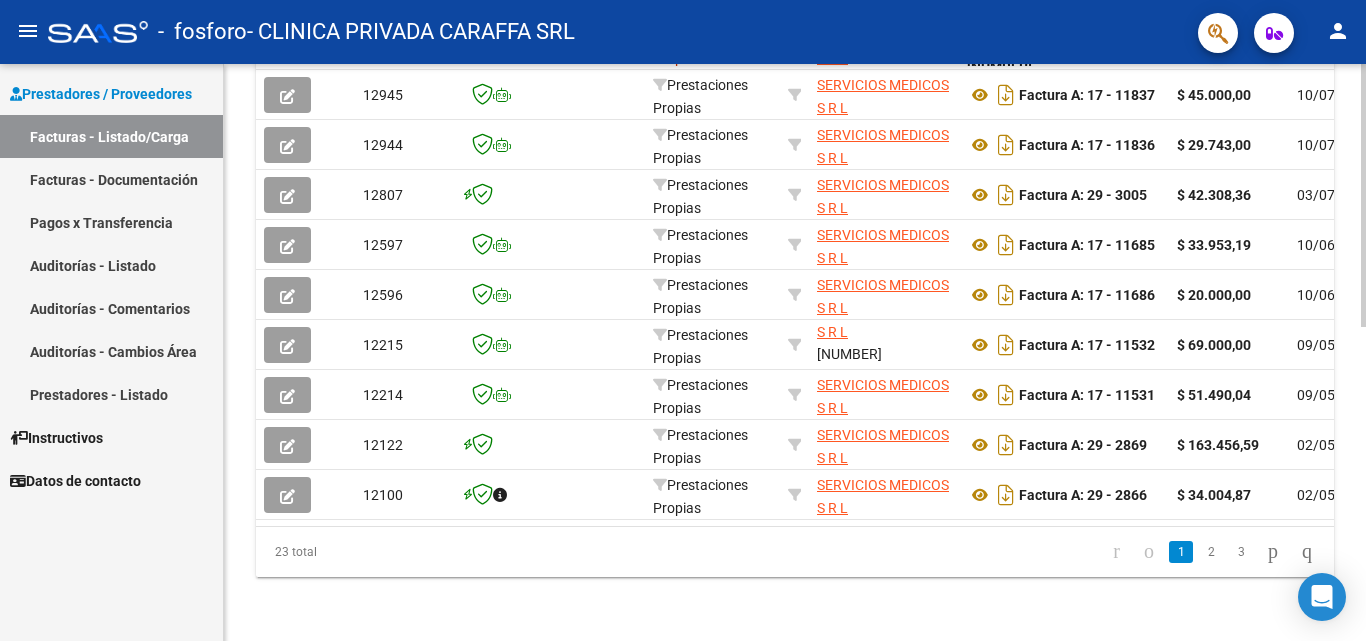 click on "menu -  fosforo  - CLINICA PRIVADA CARAFFA SRL person   Prestadores / Proveedores Facturas - Listado/Carga Facturas - Documentación Pagos x Transferencia Auditorías - Listado Auditorías - Comentarios Auditorías - Cambios Área Prestadores - Listado   Instructivos   Datos de contacto Video tutorial PRESTADORES -> Listado de CPBTs Emitidos por Prestadores / Proveedores (alt+q)   Cargar Comprobante
cloud_download CSV cloud_download EXCEL cloud_download Estandar Descarga Masiva
Filtros Id Area Area Todos Confirmado   Mostrar totalizadores FILTROS DEL COMPROBANTE Comprobante Tipo Comprobante Tipo Start date – End date Fec. Comprobante Desde / Hasta Días Emisión Desde(cant. días) Días Emisión Hasta(cant. días) CUIT / Razón Social Pto. Venta Nro. Comprobante Código SSS CAE Válido CAE Válido Todos Cargado Módulo Hosp. Todos Tiene facturacion Apócrifa Hospital Refes FILTROS DE INTEGRACION Período De Prestación Todos Rendido x SSS (dr_envio) Tipo de Registro –" at bounding box center [683, 320] 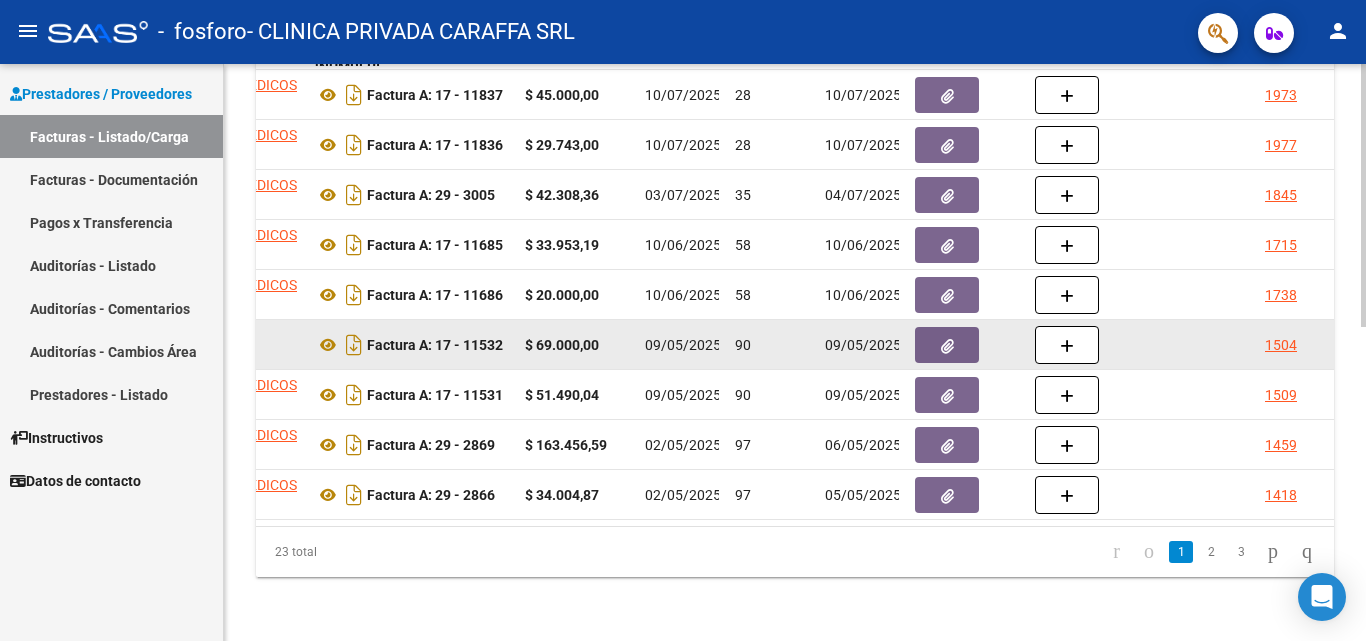 scroll, scrollTop: 0, scrollLeft: 675, axis: horizontal 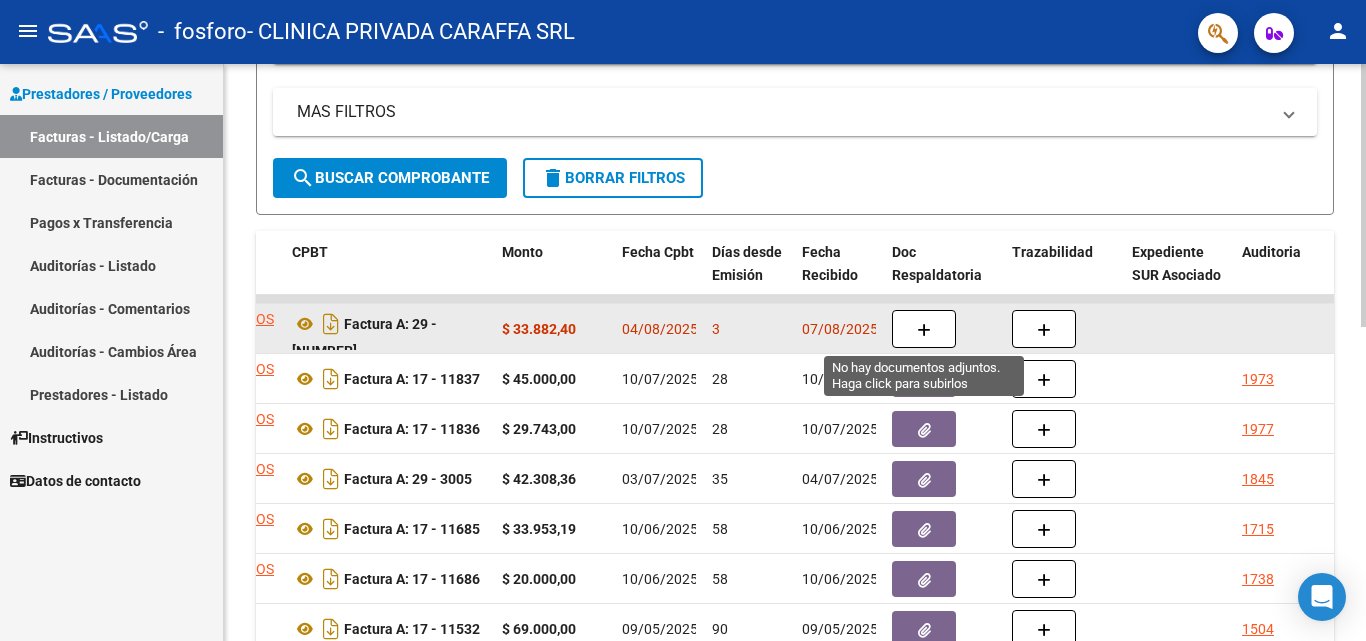 click 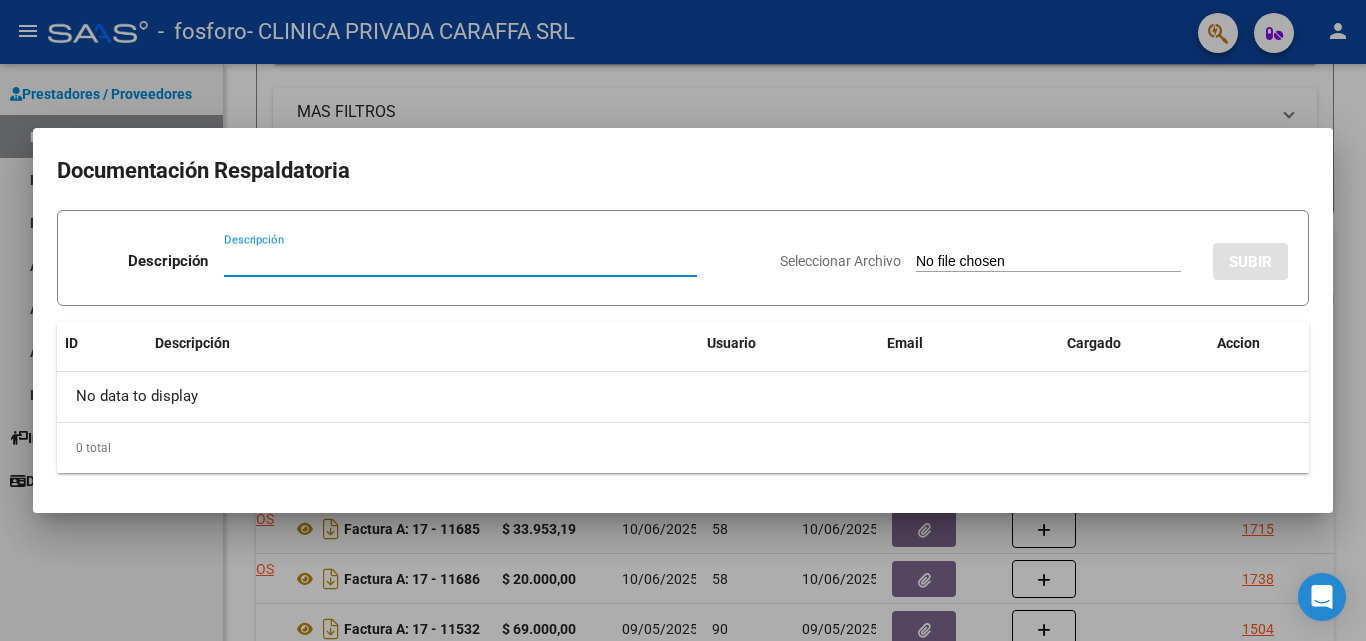 click on "Descripción" at bounding box center [460, 261] 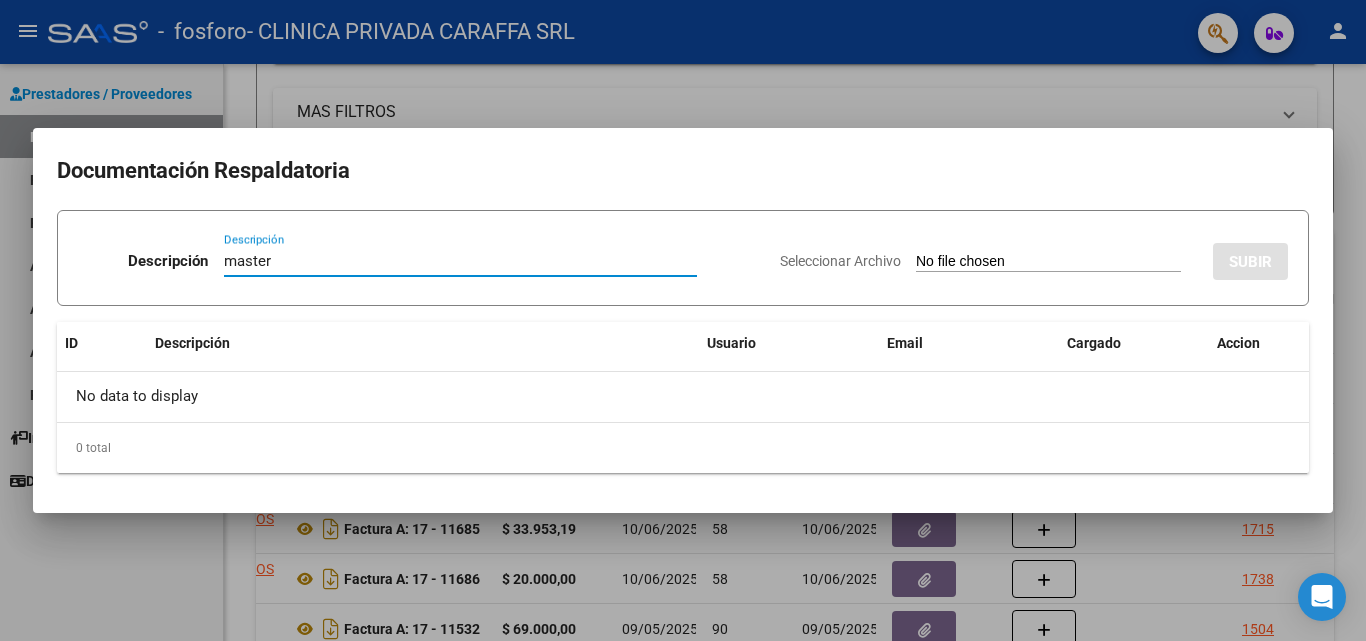 type on "master" 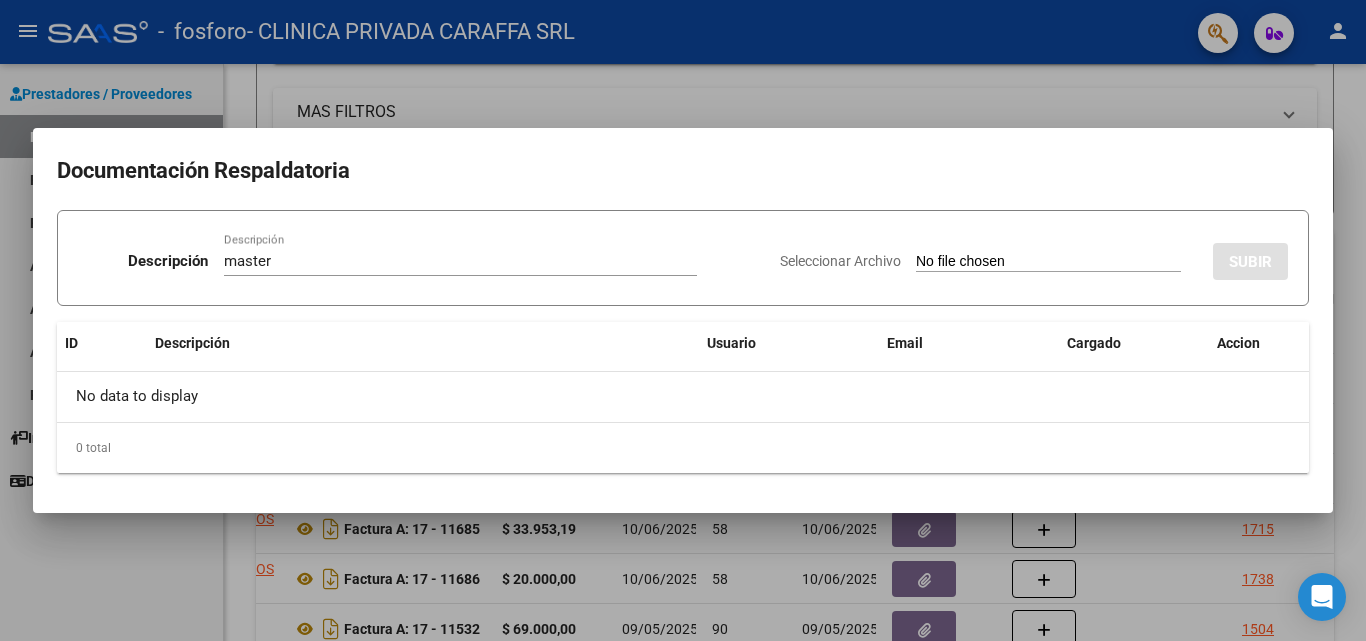 click on "Seleccionar Archivo" at bounding box center (840, 261) 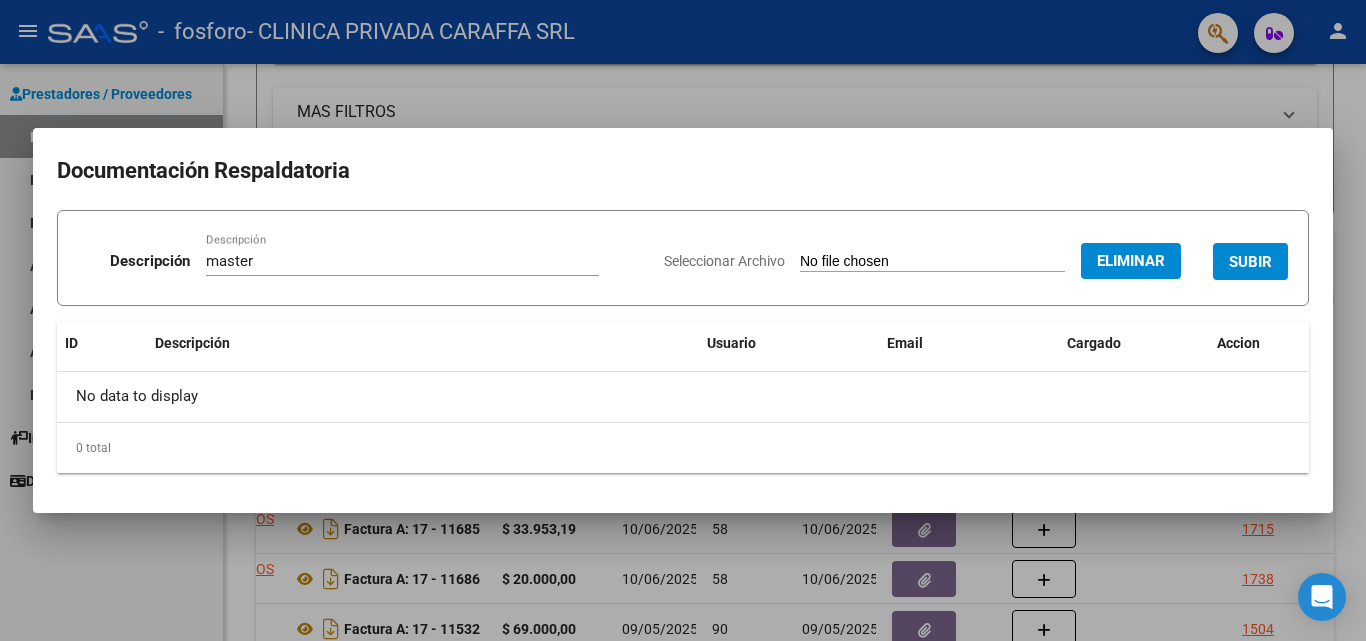 click on "SUBIR" at bounding box center (1250, 262) 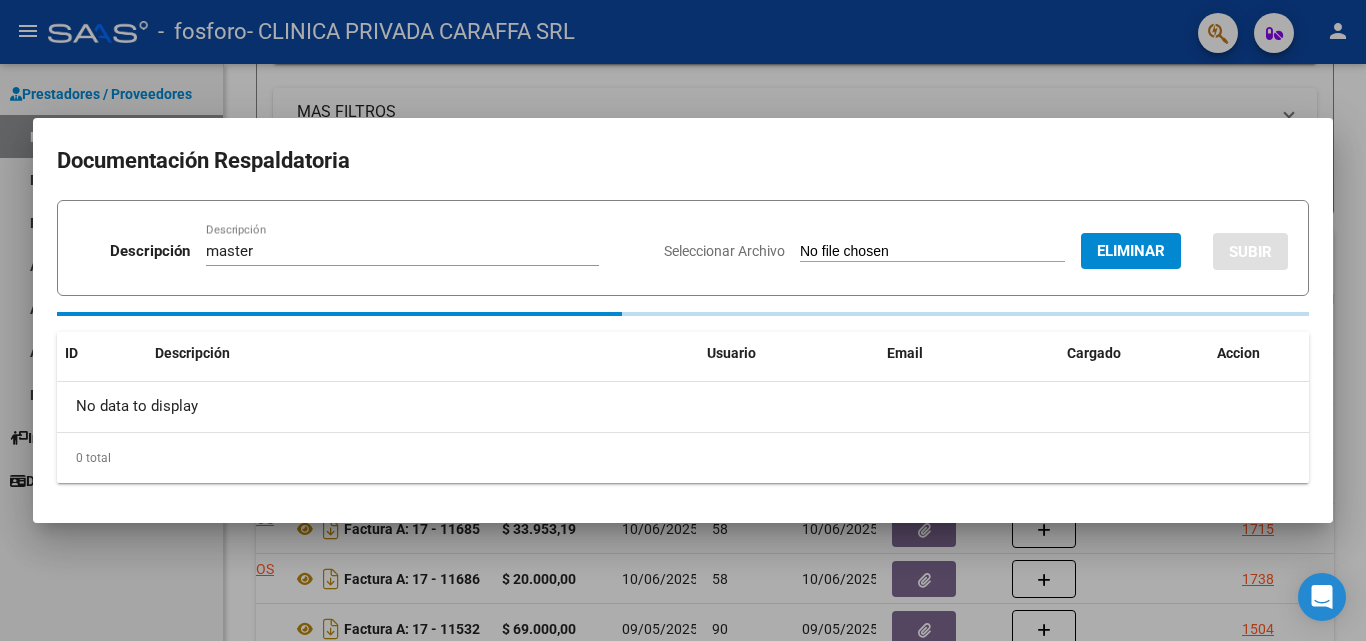 type 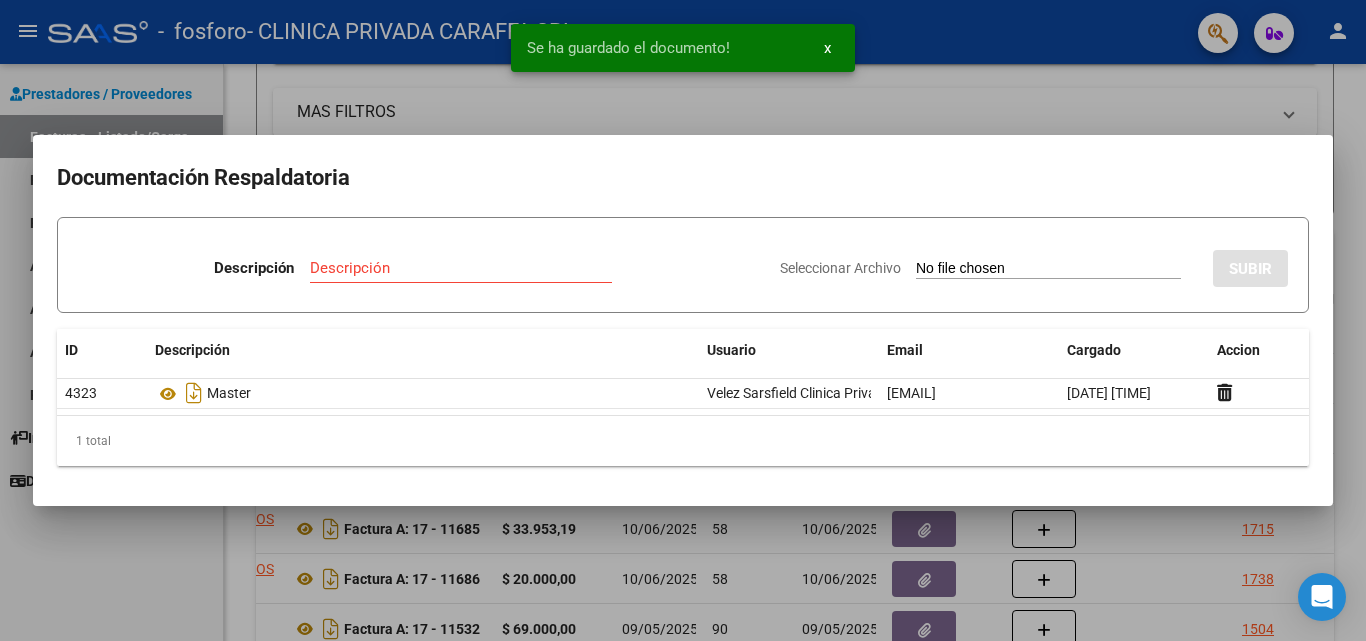 click on "Seleccionar Archivo" at bounding box center [840, 268] 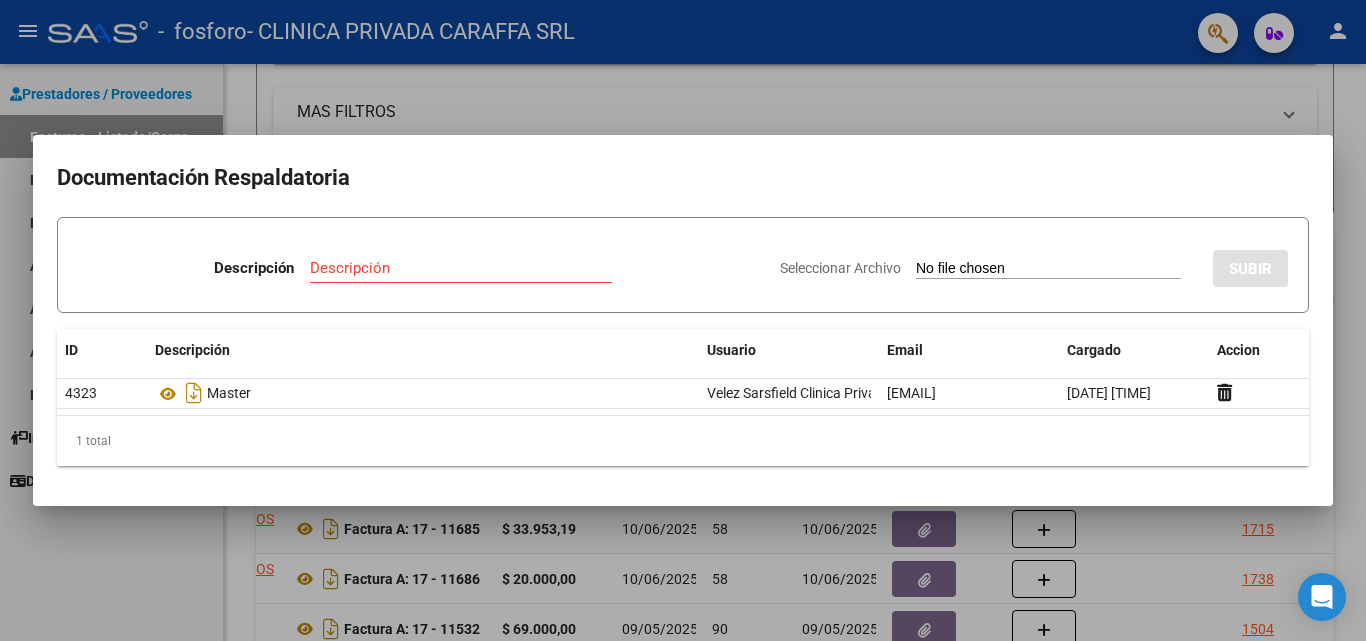 type on "C:\fakepath\[FILENAME] [NUMBER].pdf" 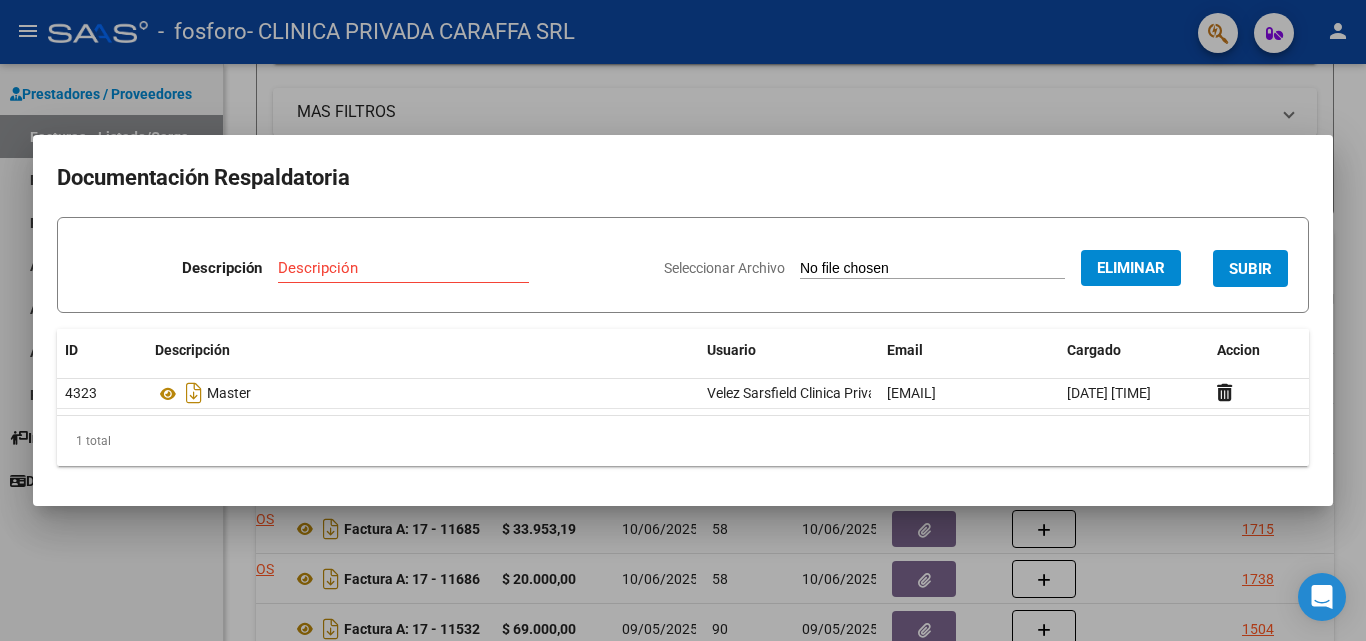click on "Descripción" at bounding box center [403, 268] 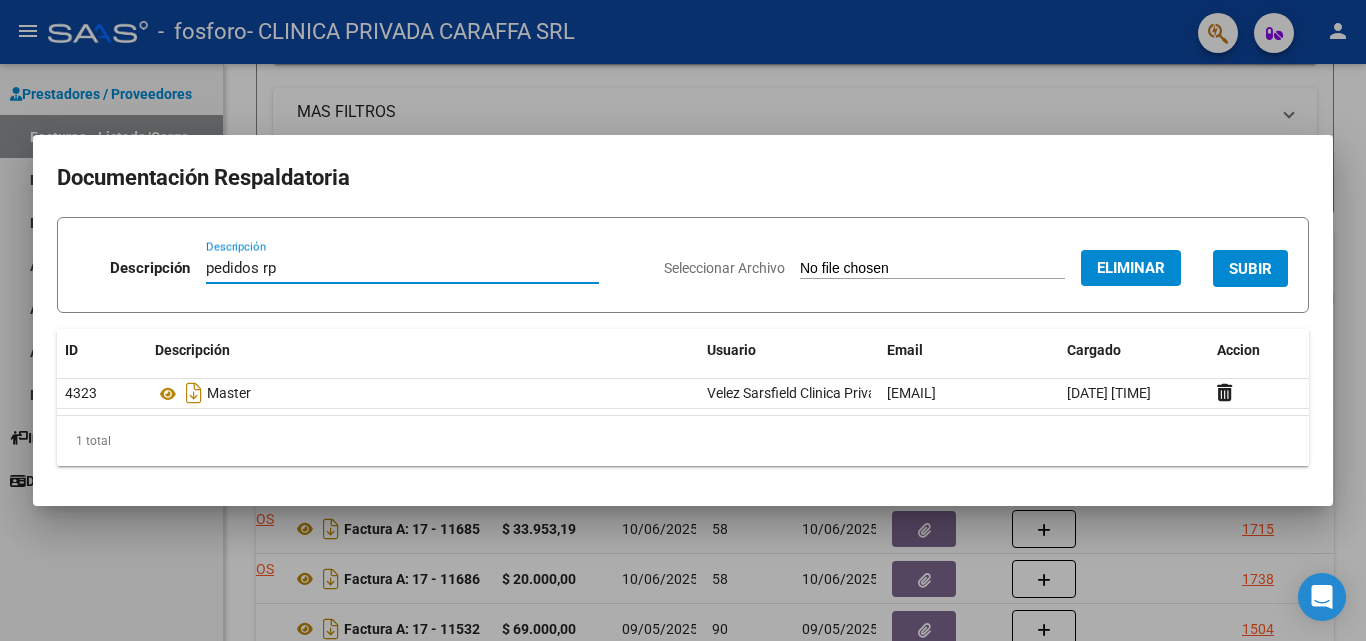 type on "pedidos rp" 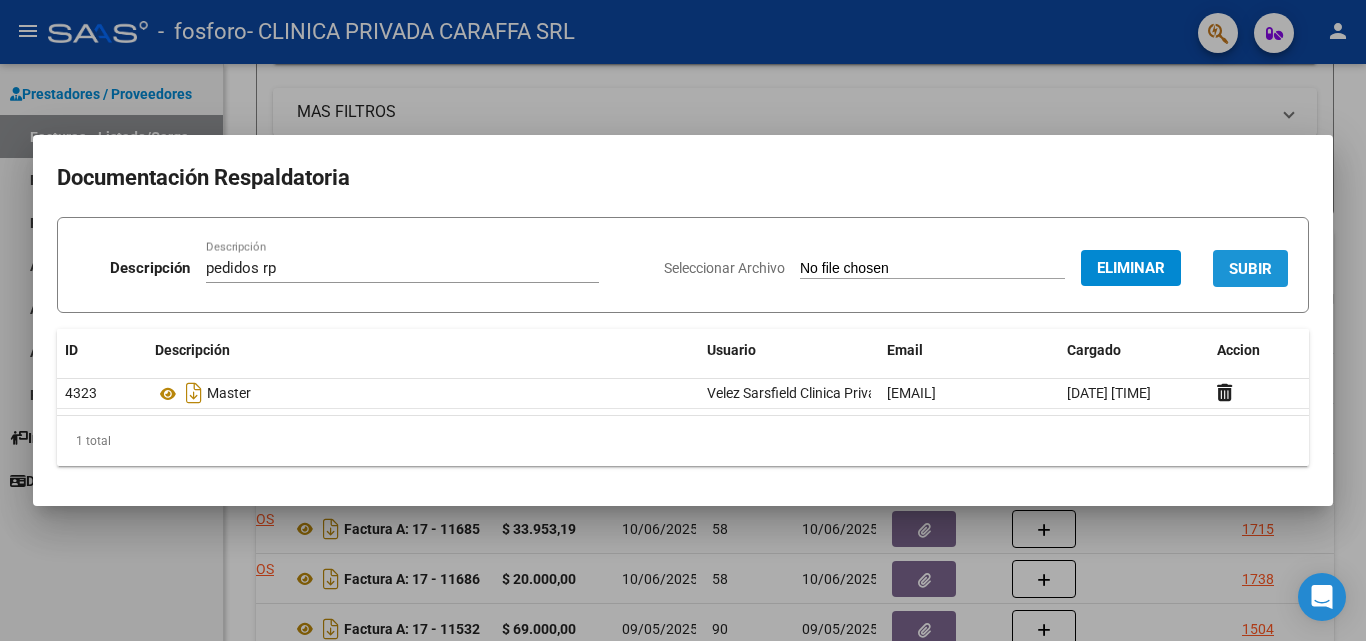 click on "SUBIR" at bounding box center [1250, 269] 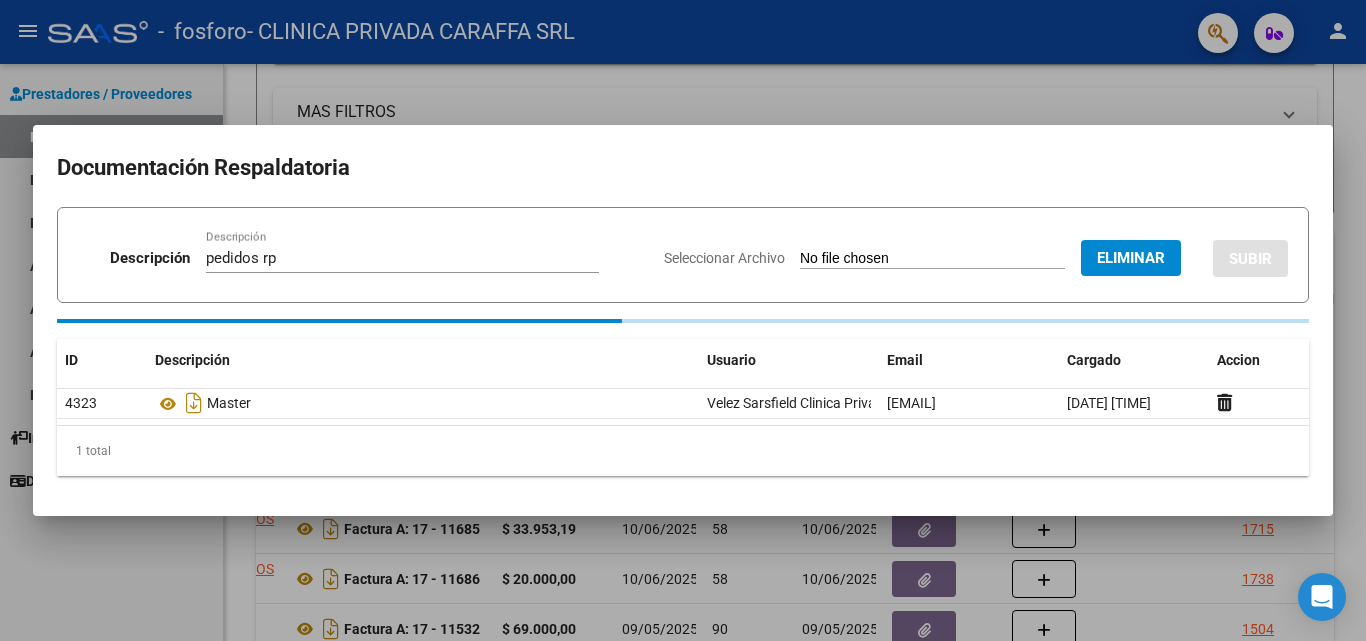 type 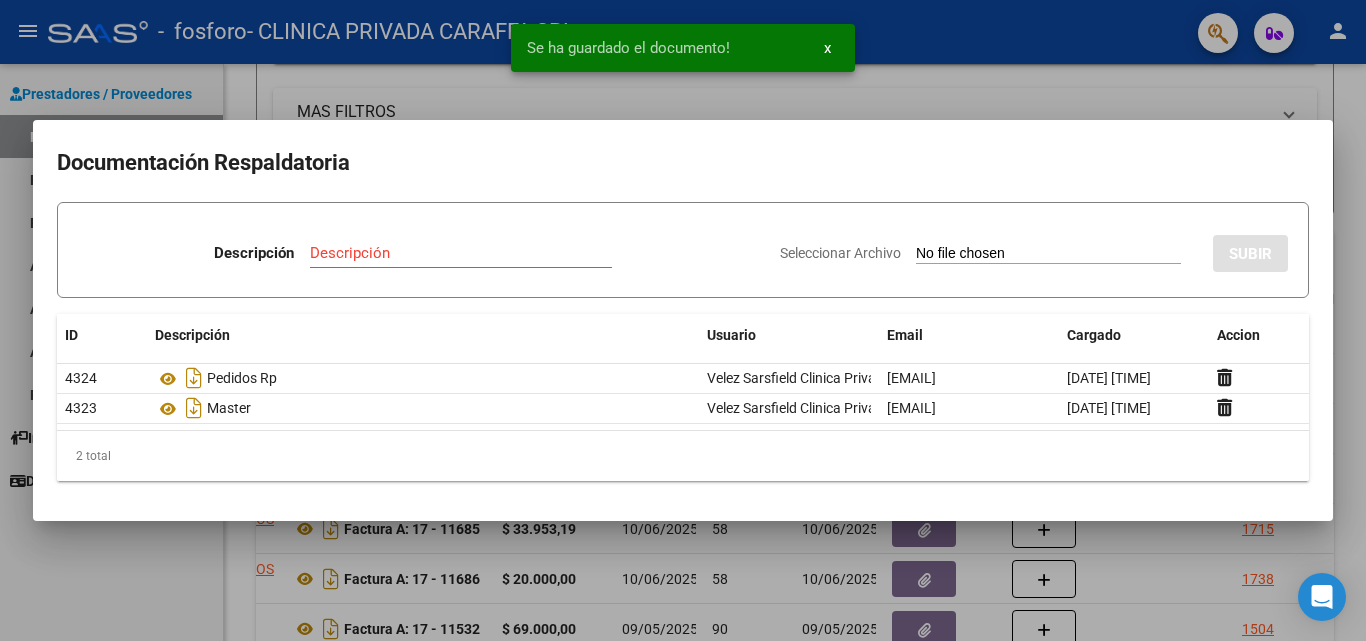 click on "Seleccionar Archivo" at bounding box center (840, 253) 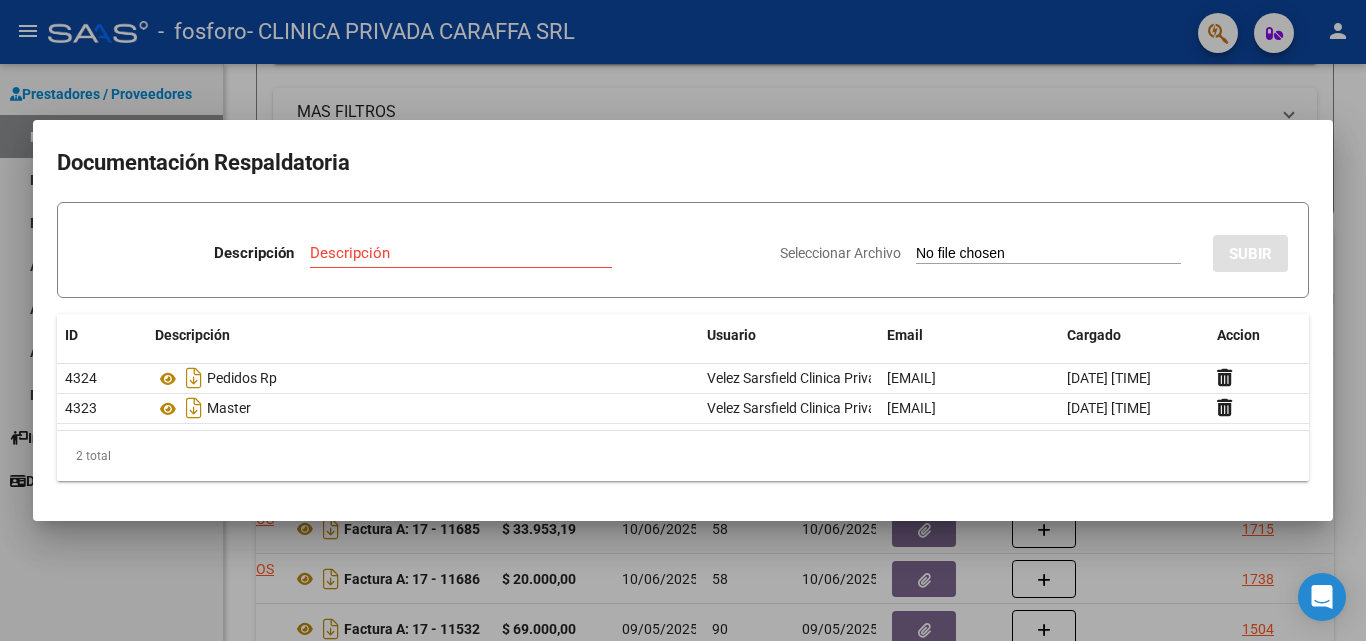 type on "C:\fakepath\[FILENAME] [NUMBER].pdf" 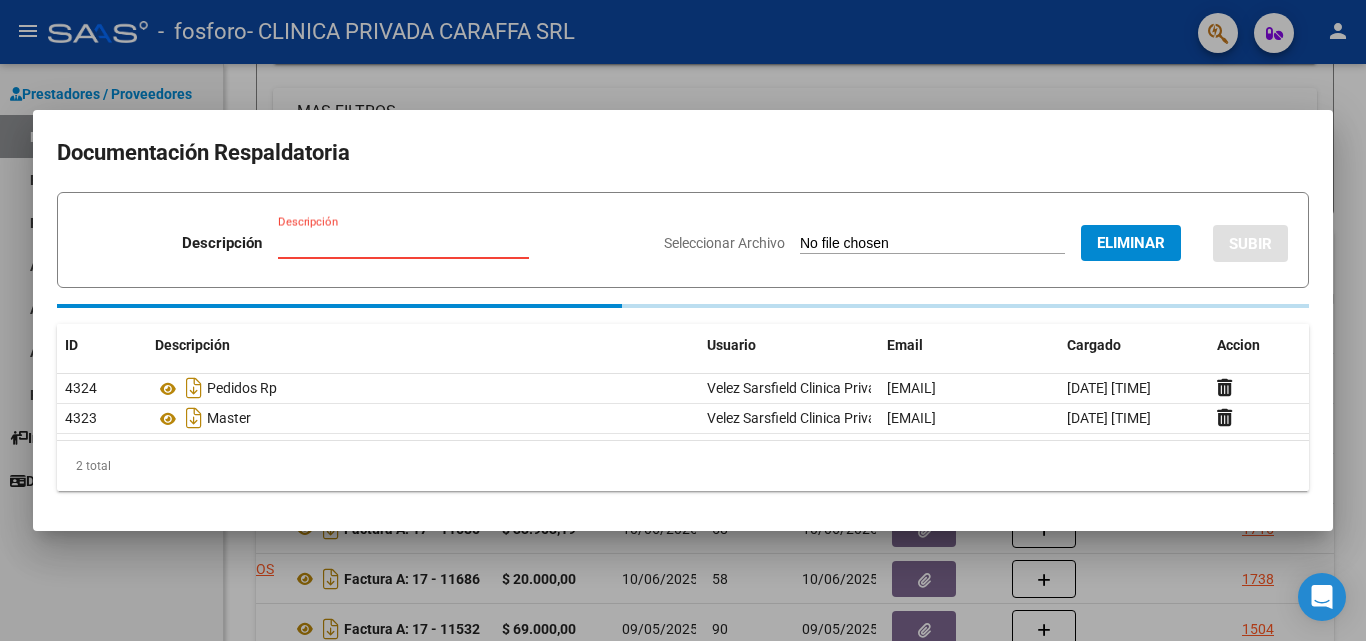 click on "Descripción" at bounding box center (403, 243) 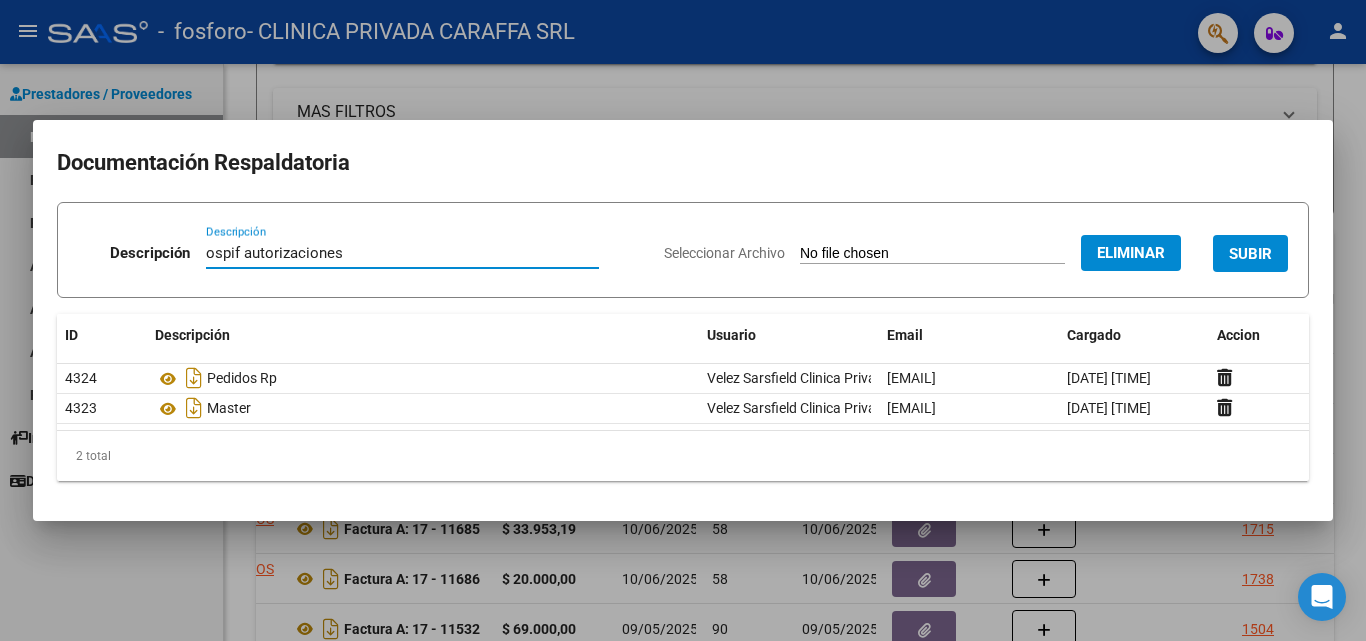 type on "ospif autorizaciones" 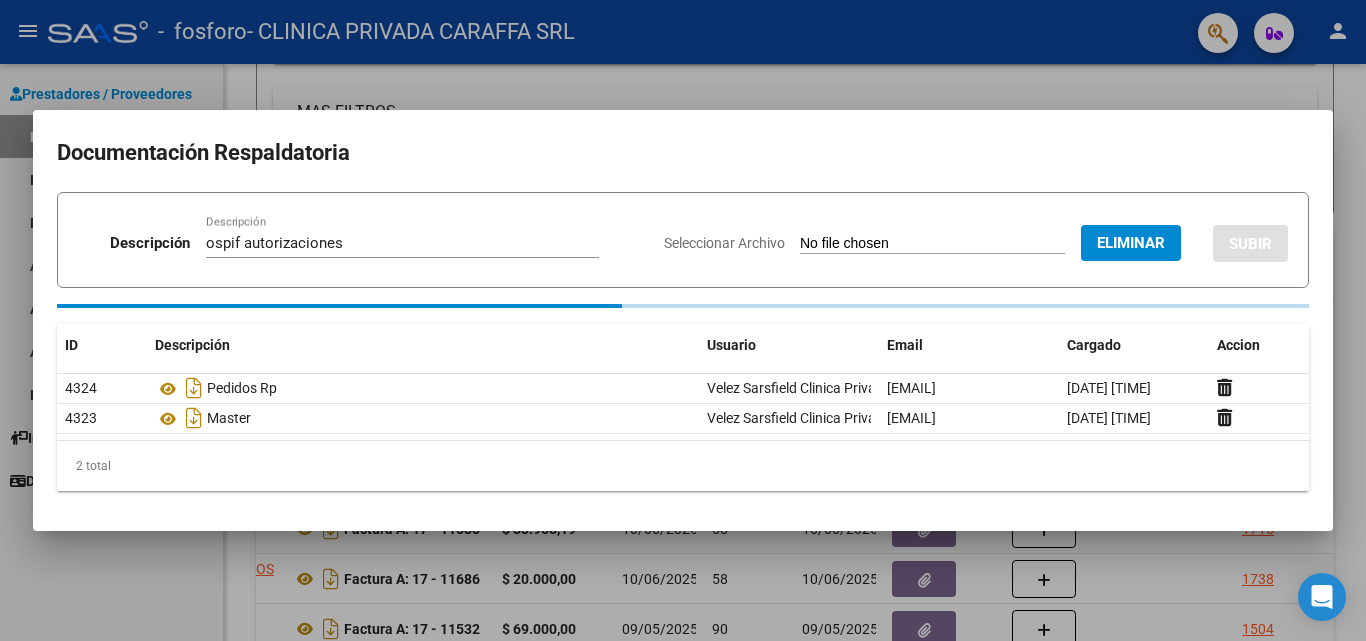 type 